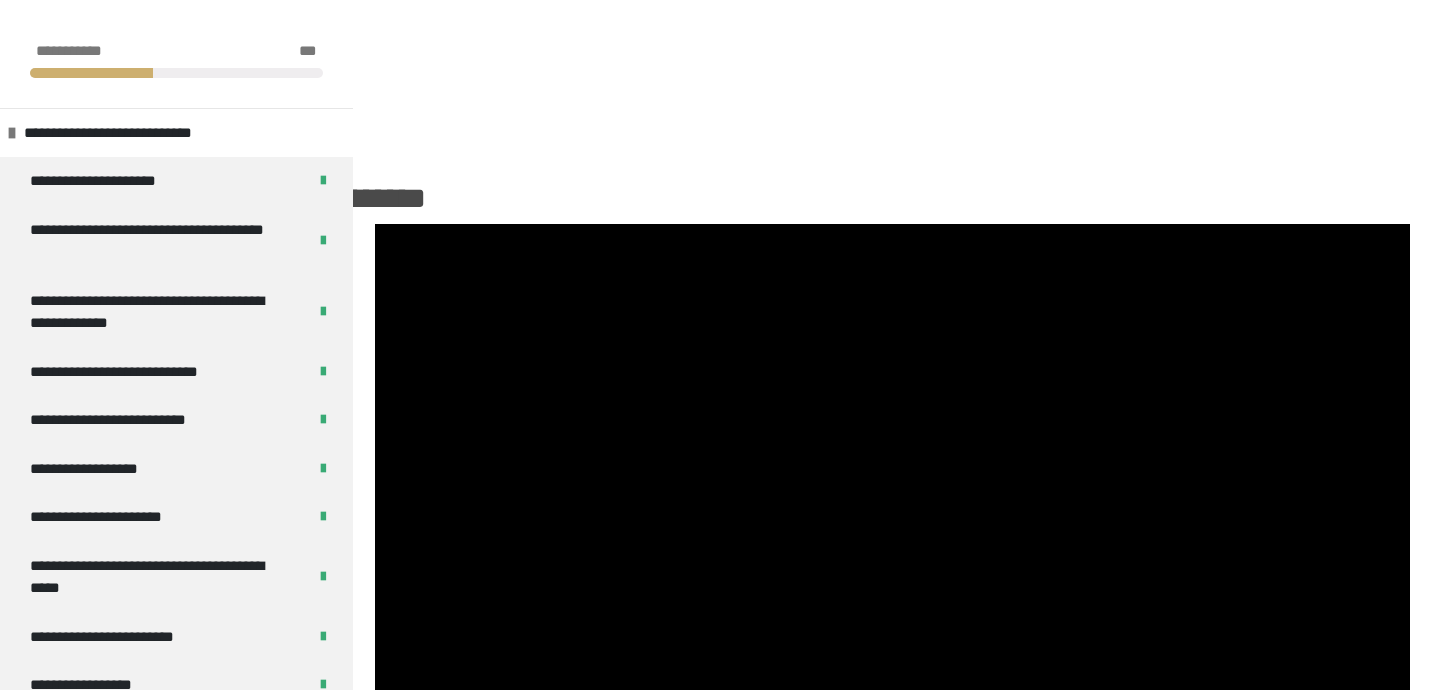 scroll, scrollTop: 253, scrollLeft: 0, axis: vertical 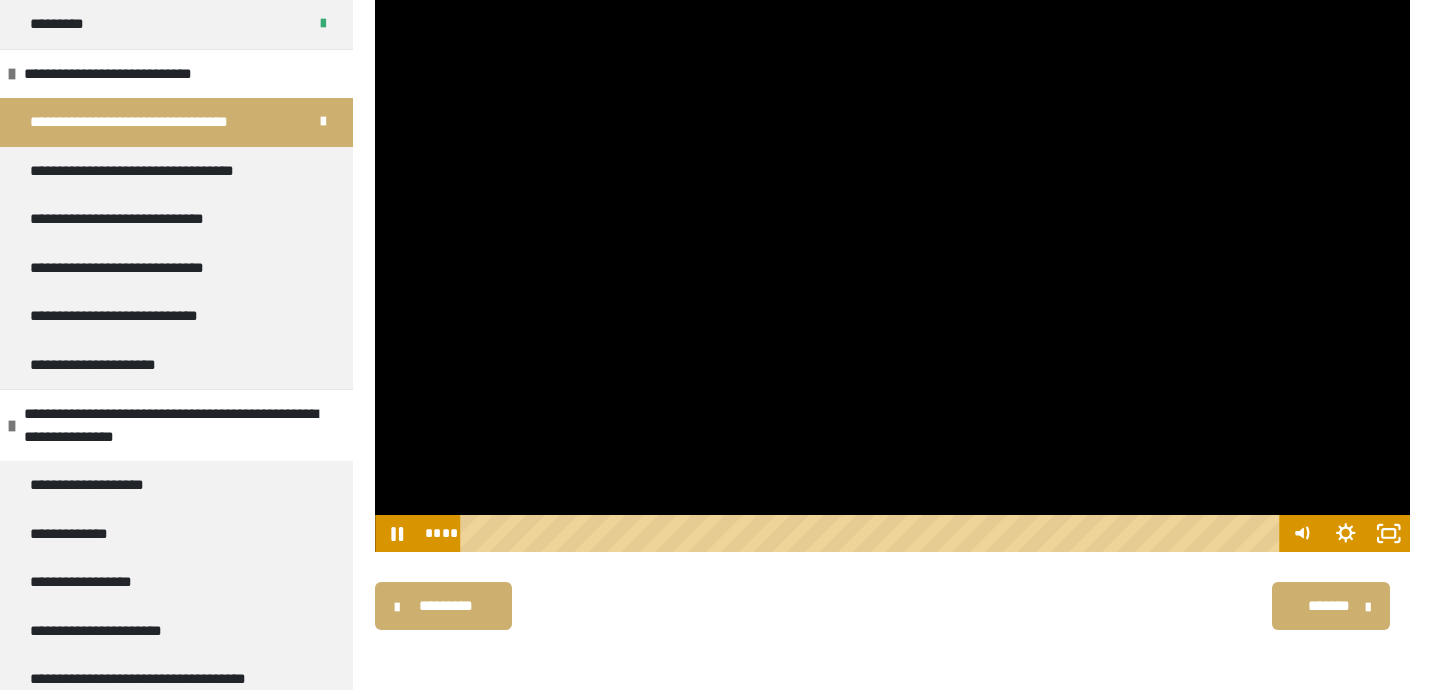 click at bounding box center [892, 262] 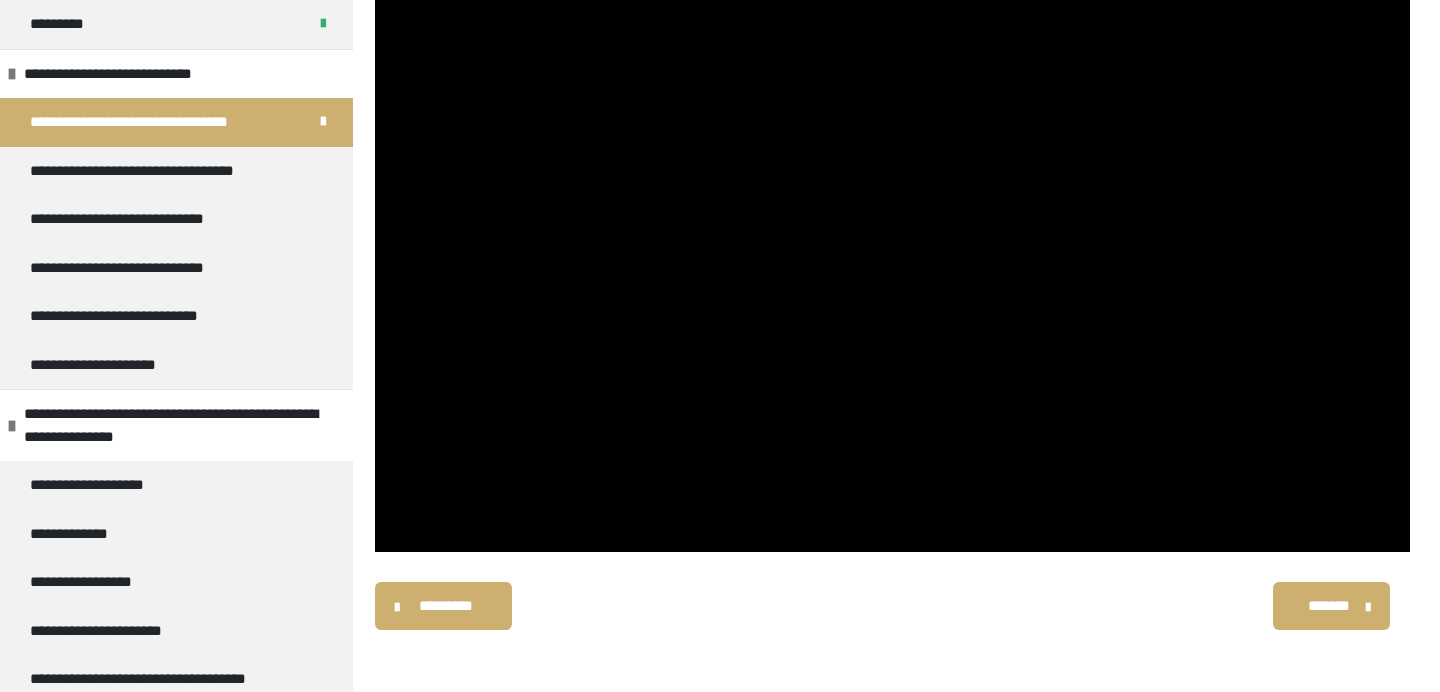 scroll, scrollTop: 254, scrollLeft: 0, axis: vertical 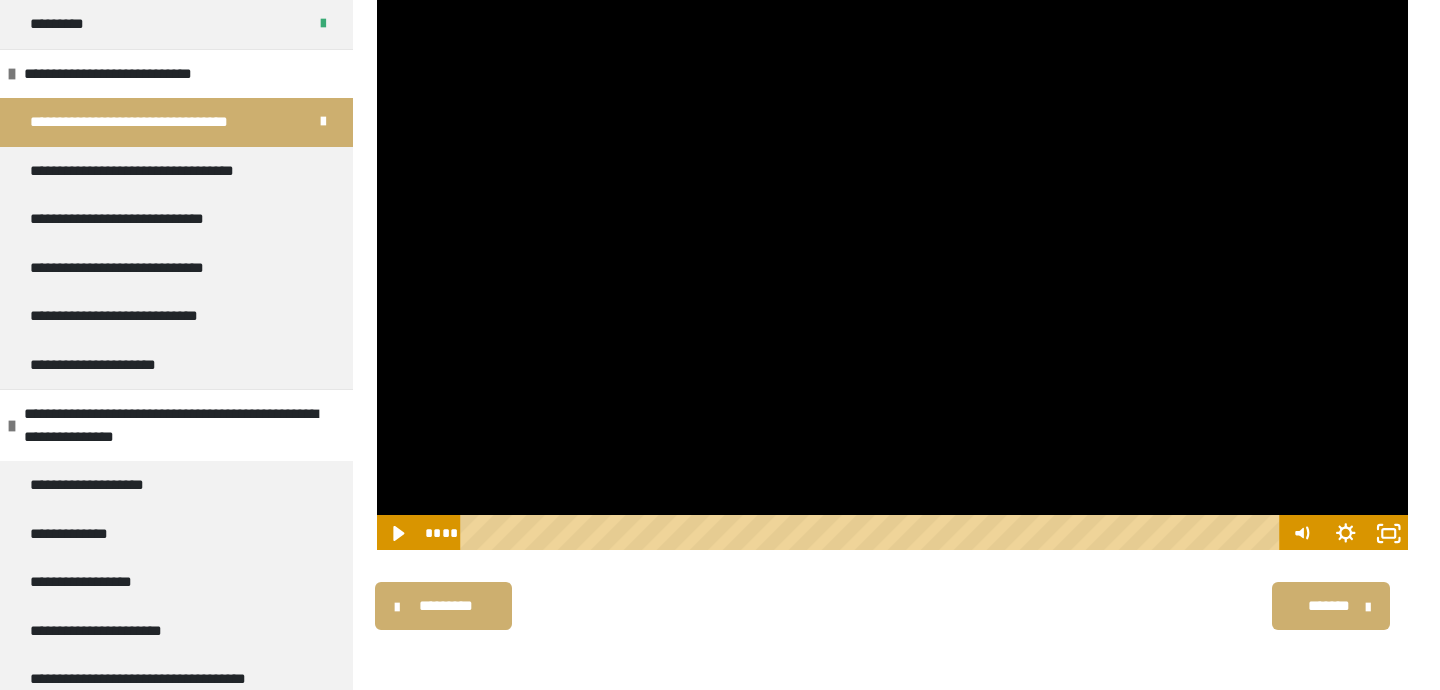 click at bounding box center [892, 262] 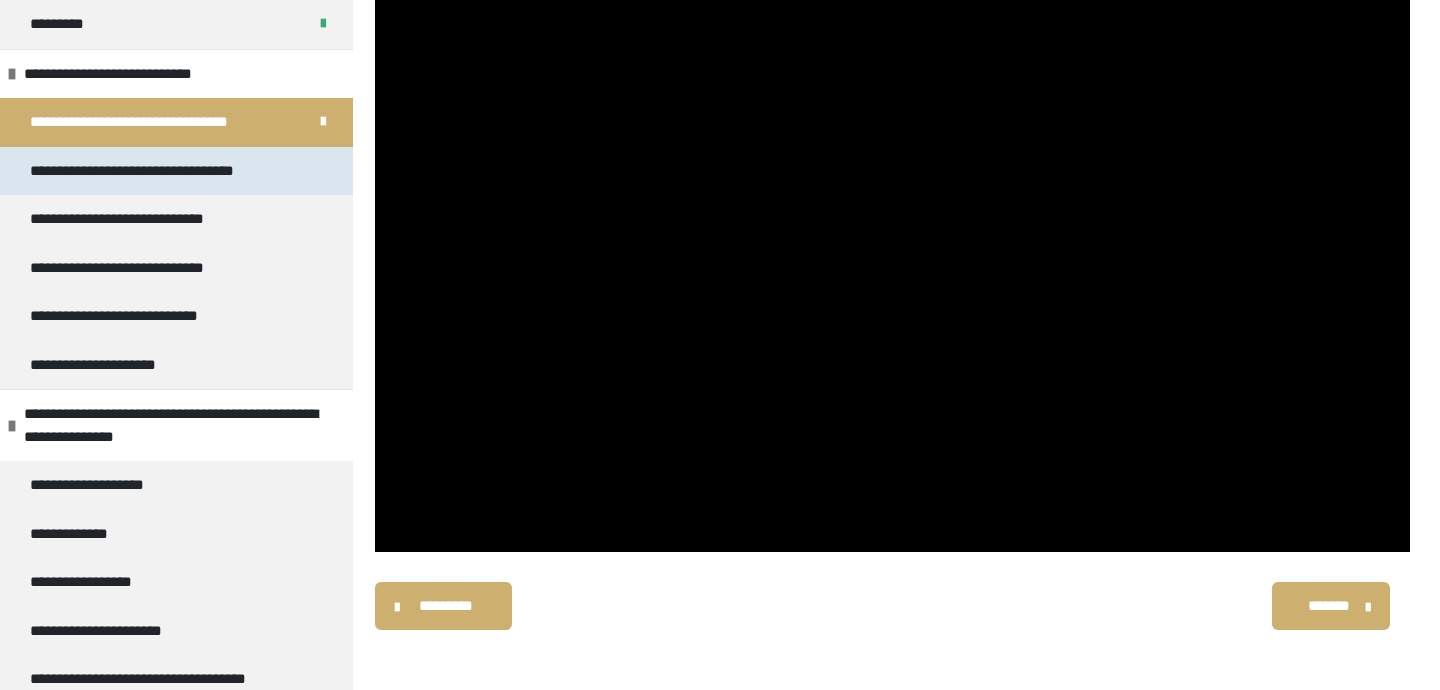click on "**********" at bounding box center [160, 171] 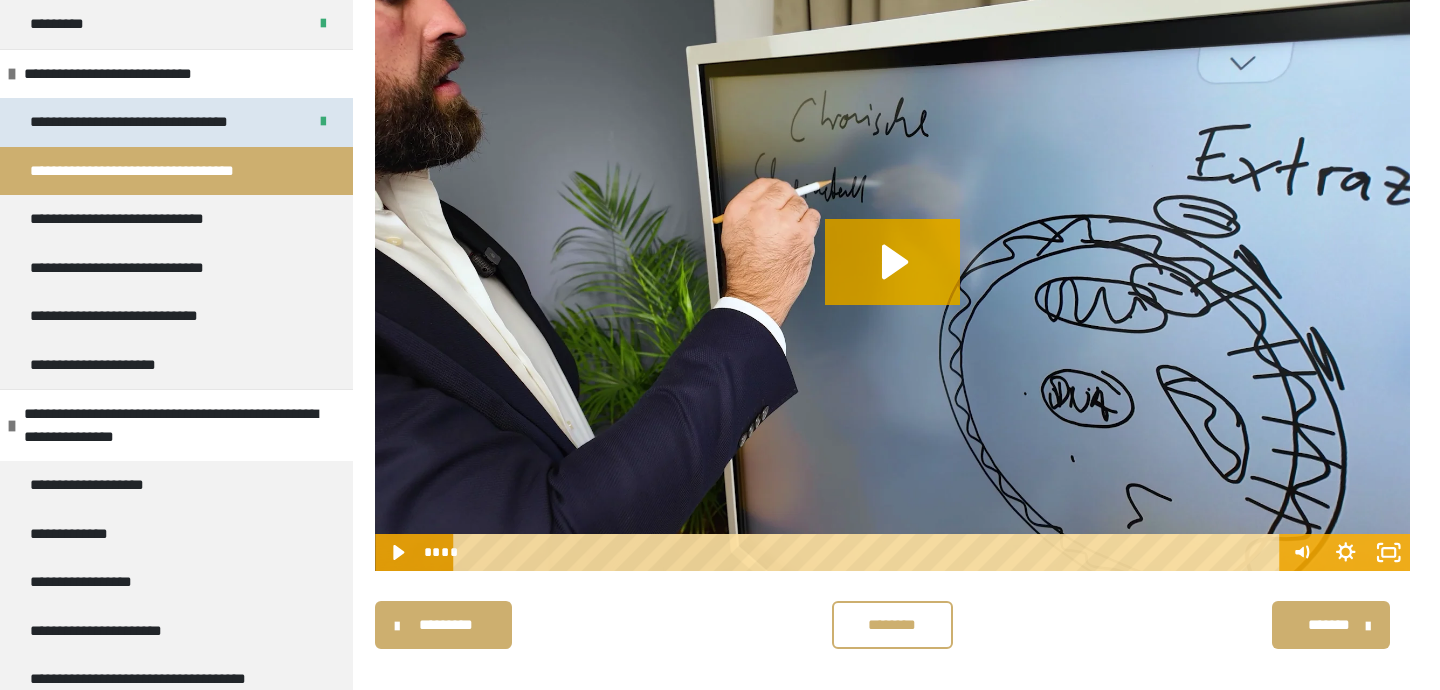 click on "**********" at bounding box center (176, 122) 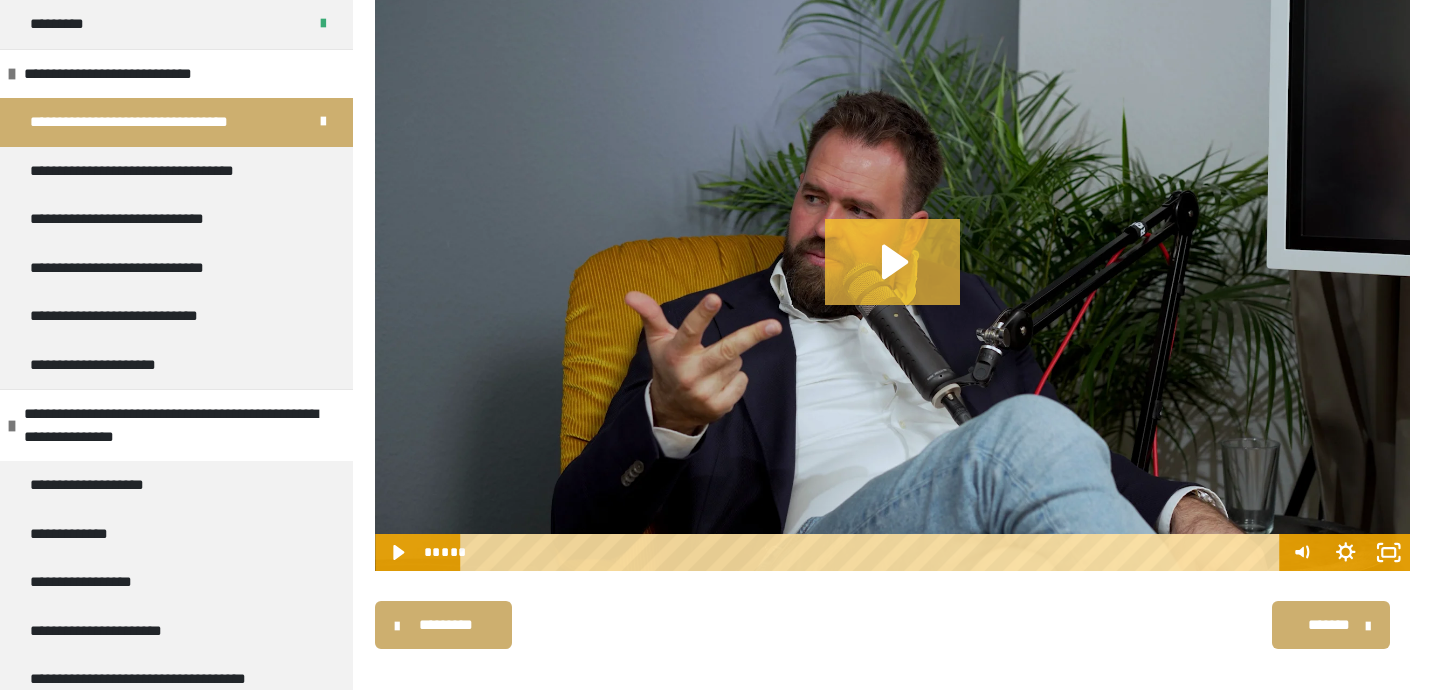 click 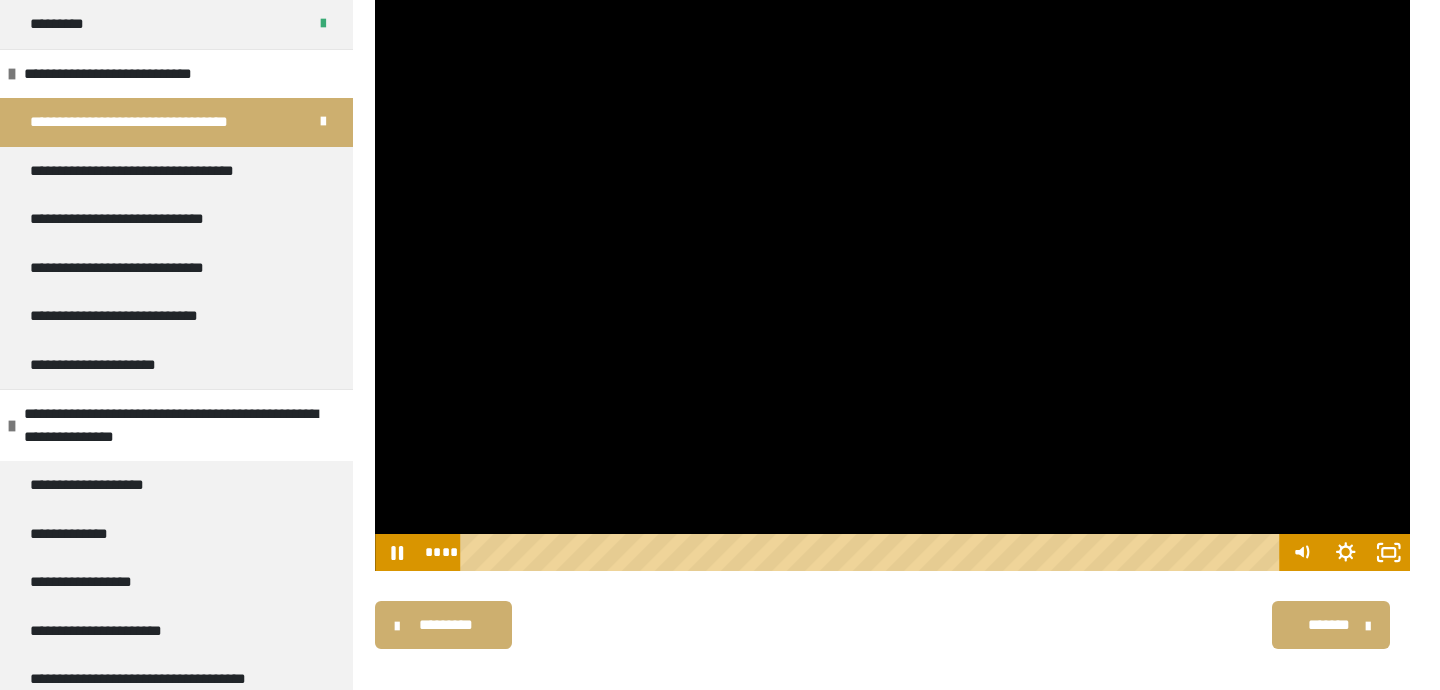 click on "********* ******** *******" at bounding box center [892, 625] 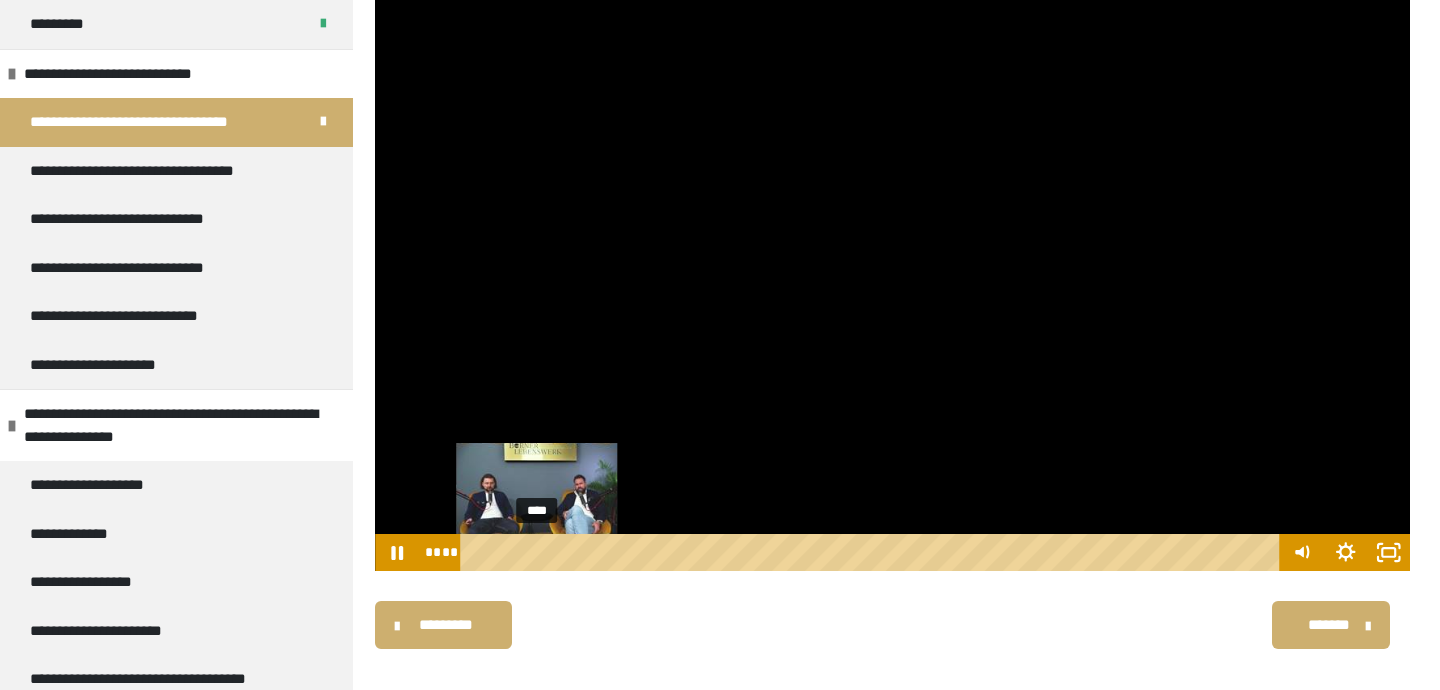 click at bounding box center (537, 553) 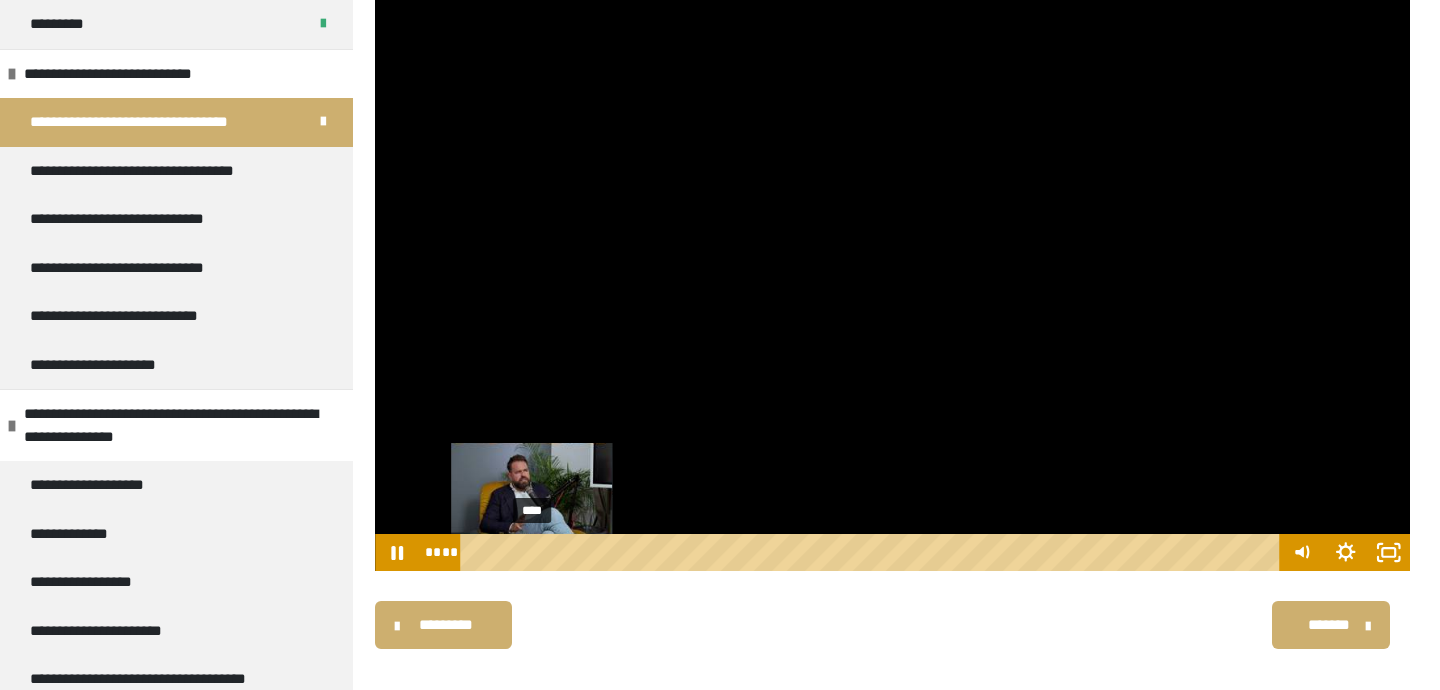 click at bounding box center (537, 553) 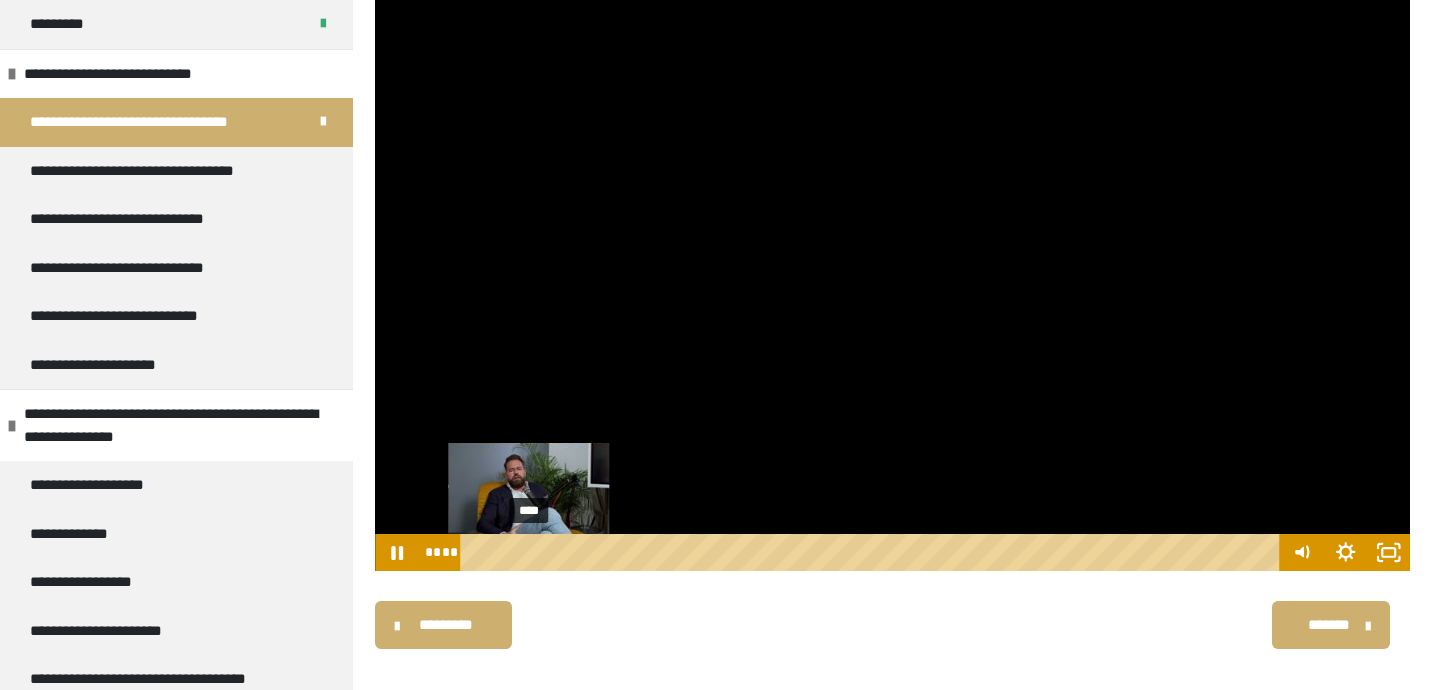click at bounding box center [529, 553] 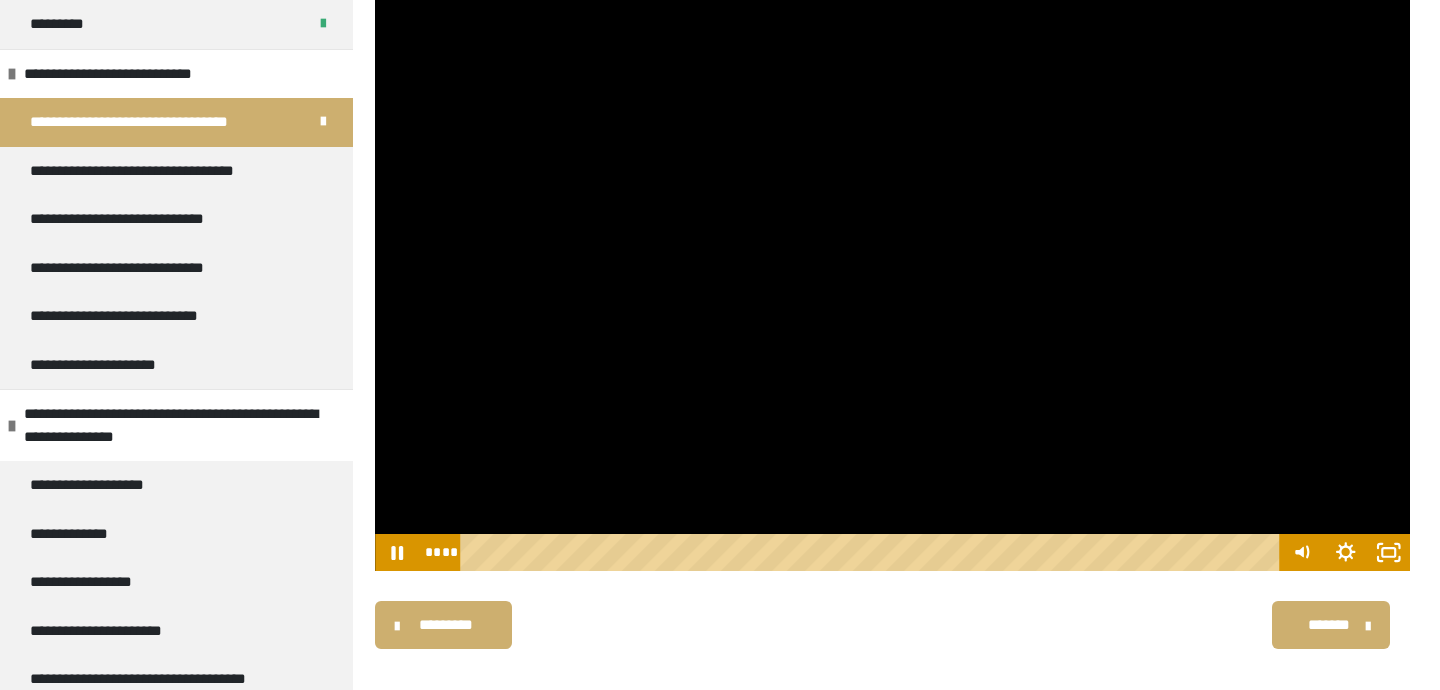 click on "********* ******** *******" at bounding box center [892, 625] 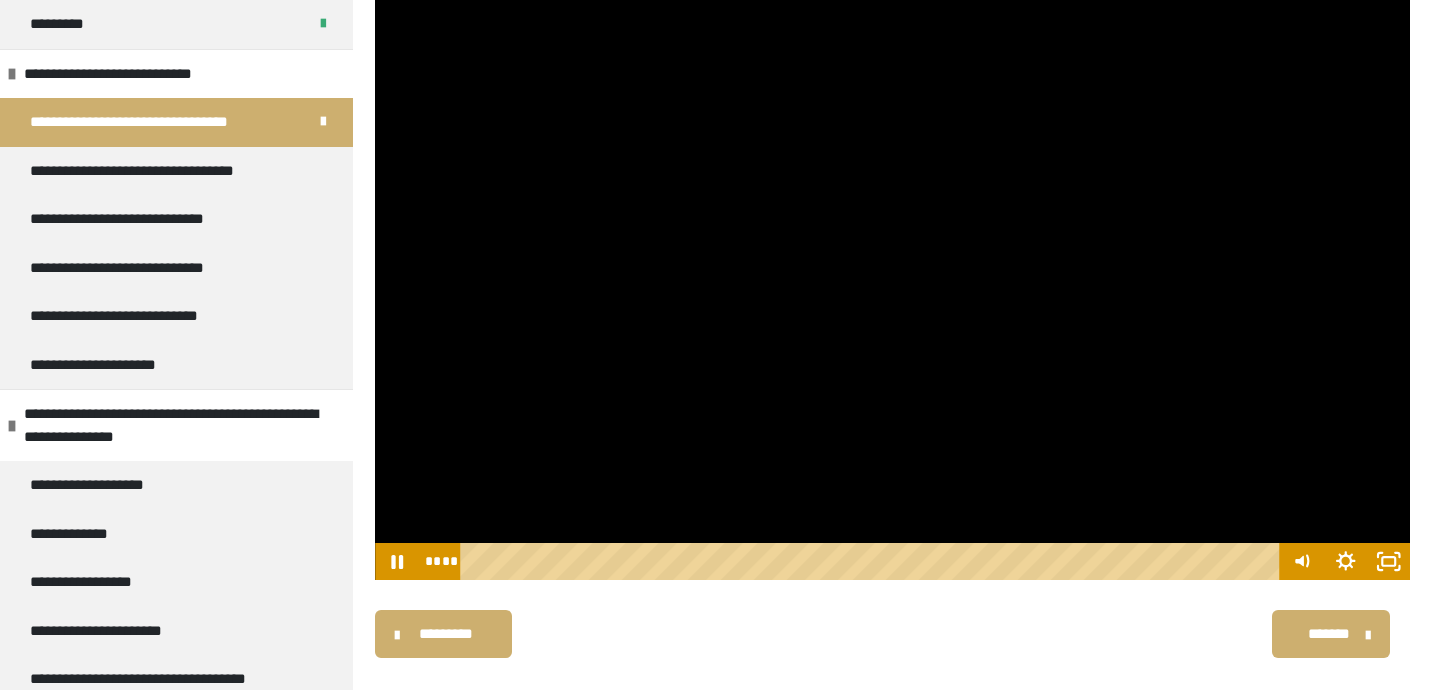 scroll, scrollTop: 218, scrollLeft: 0, axis: vertical 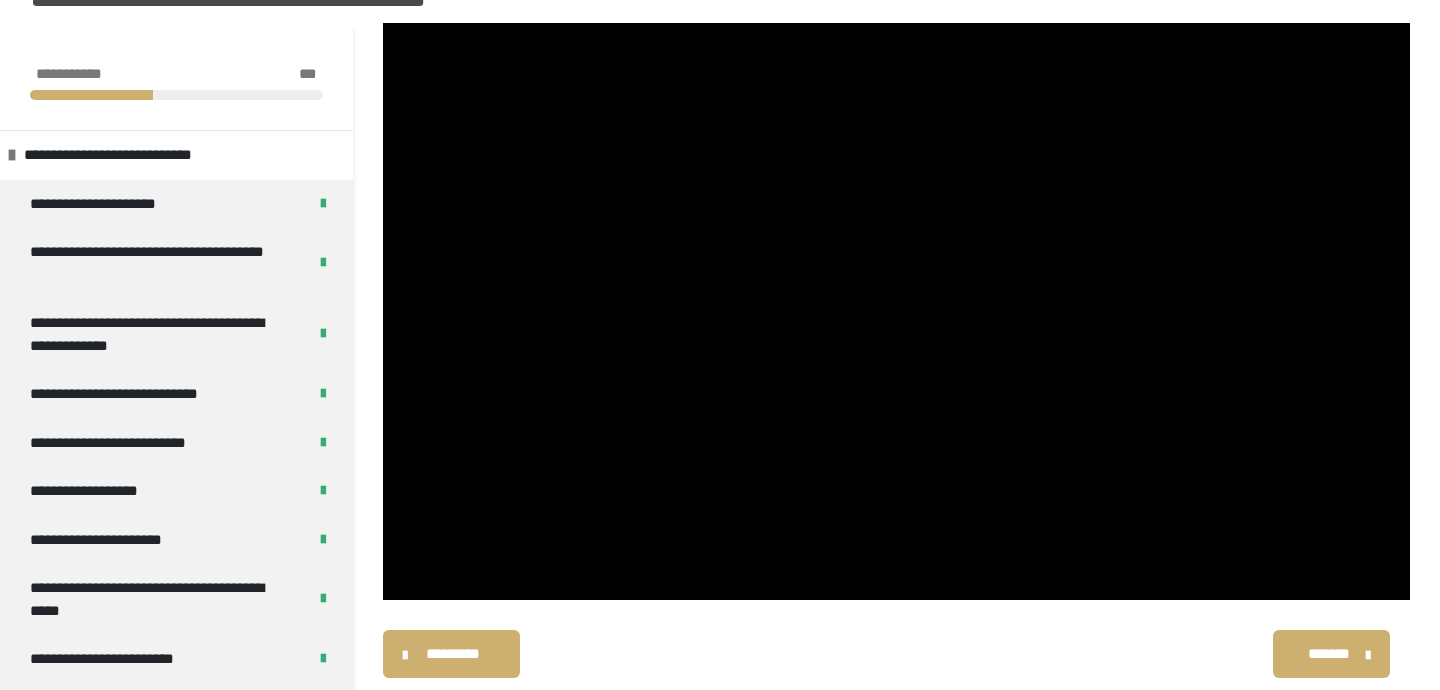 click on "********* ******** *******" at bounding box center (896, 654) 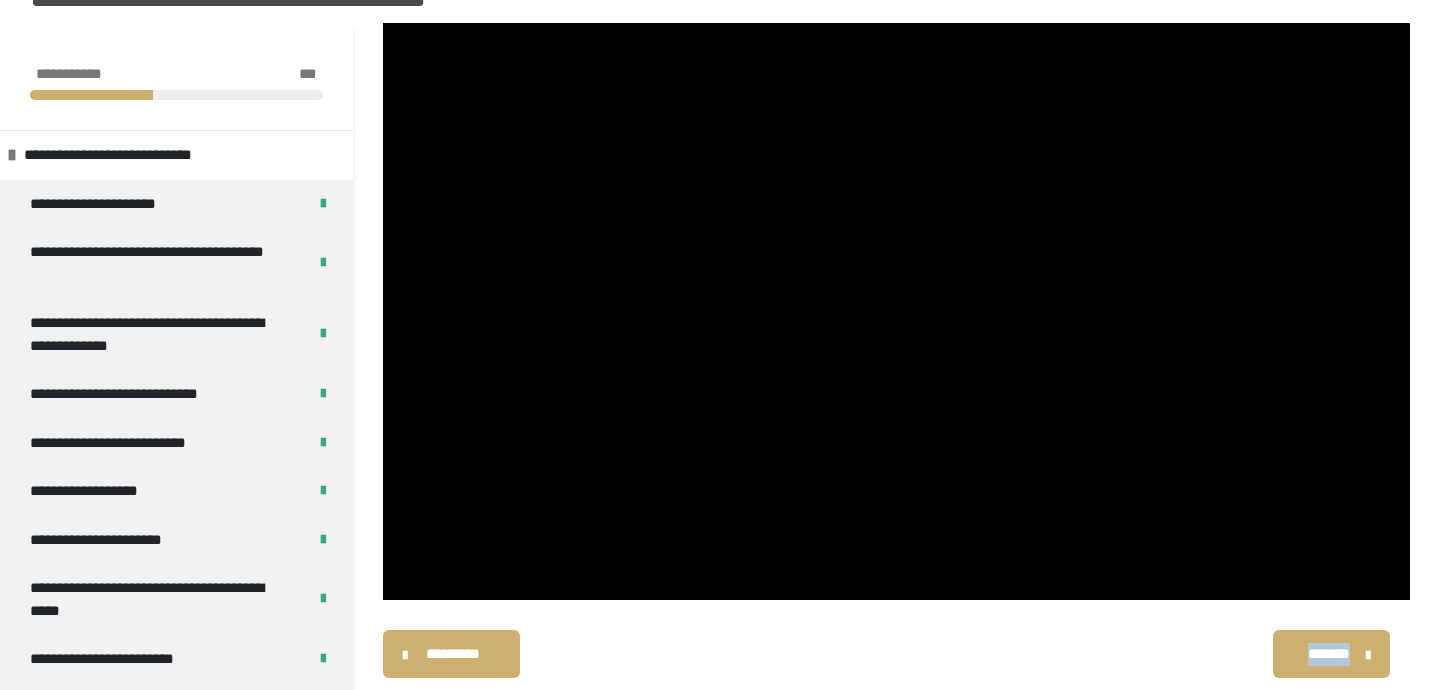 click on "********* ******** *******" at bounding box center [896, 654] 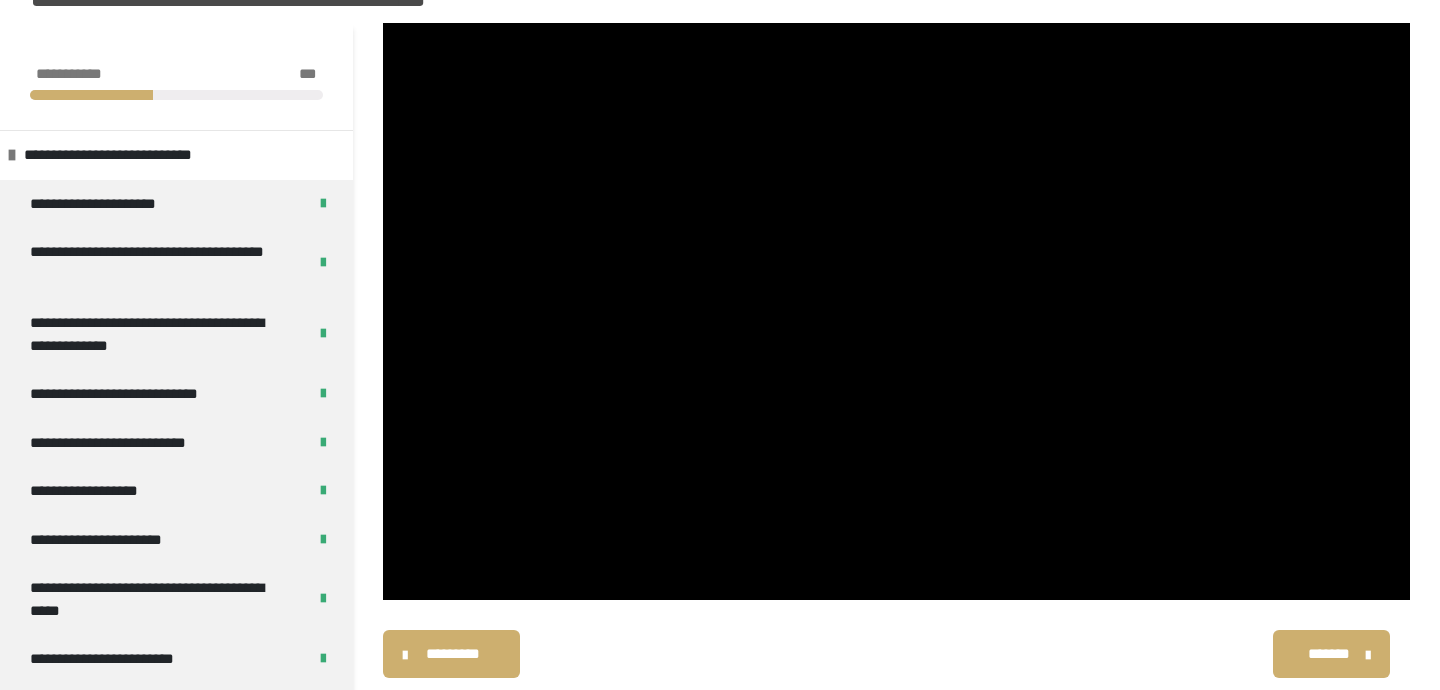click on "********* ******** *******" at bounding box center [896, 654] 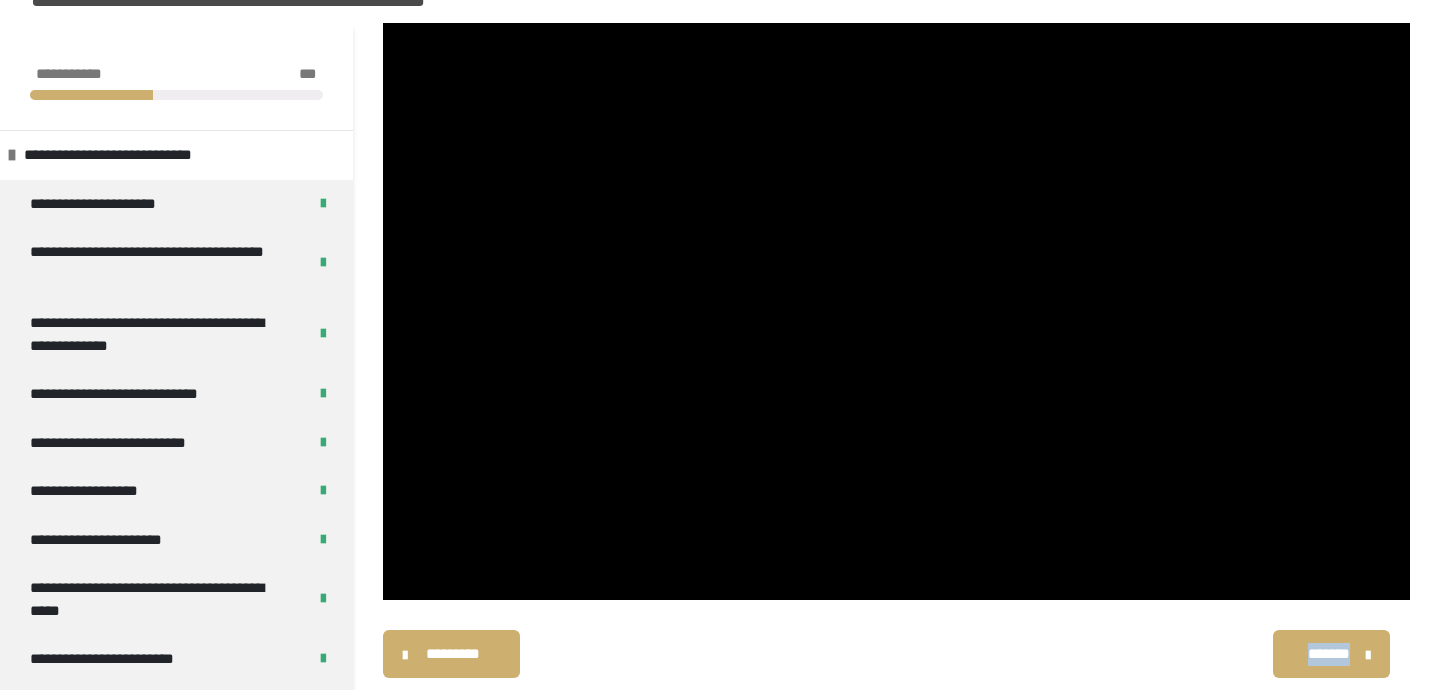 click on "********* ******** *******" at bounding box center (896, 654) 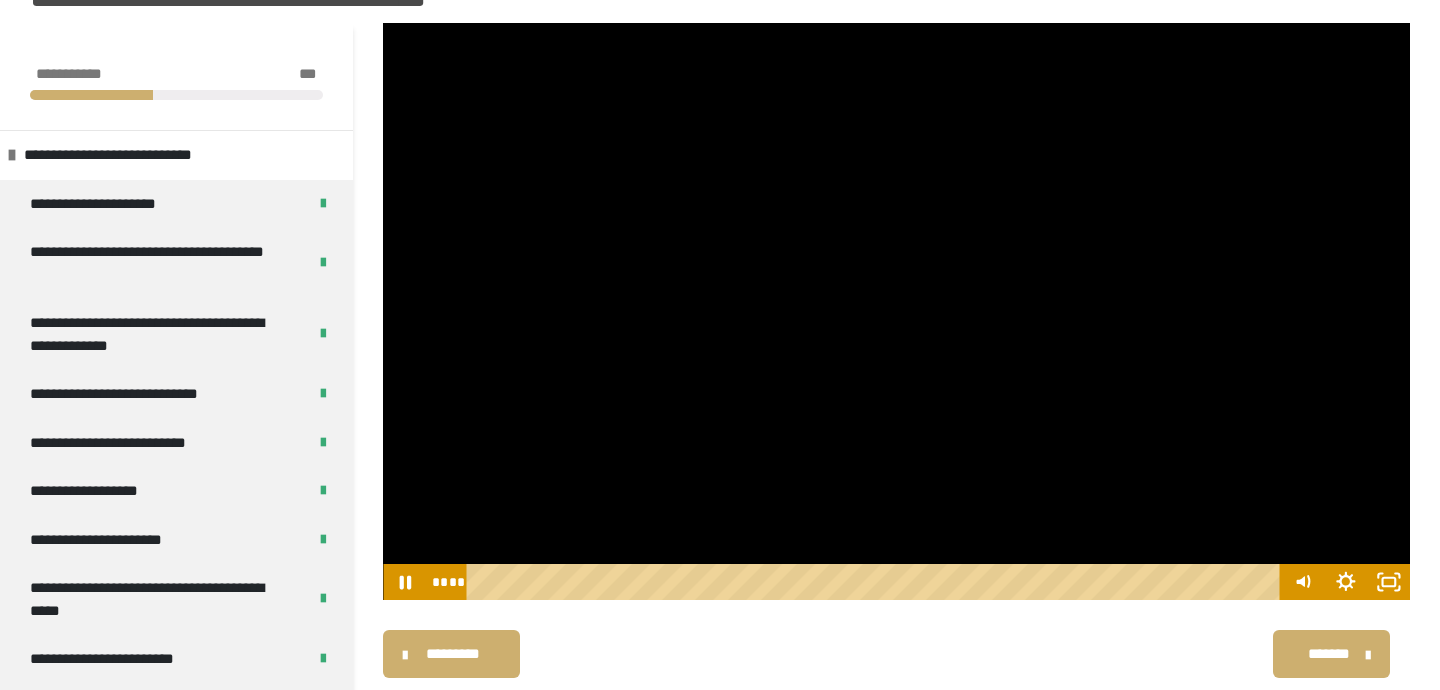 click at bounding box center [896, 312] 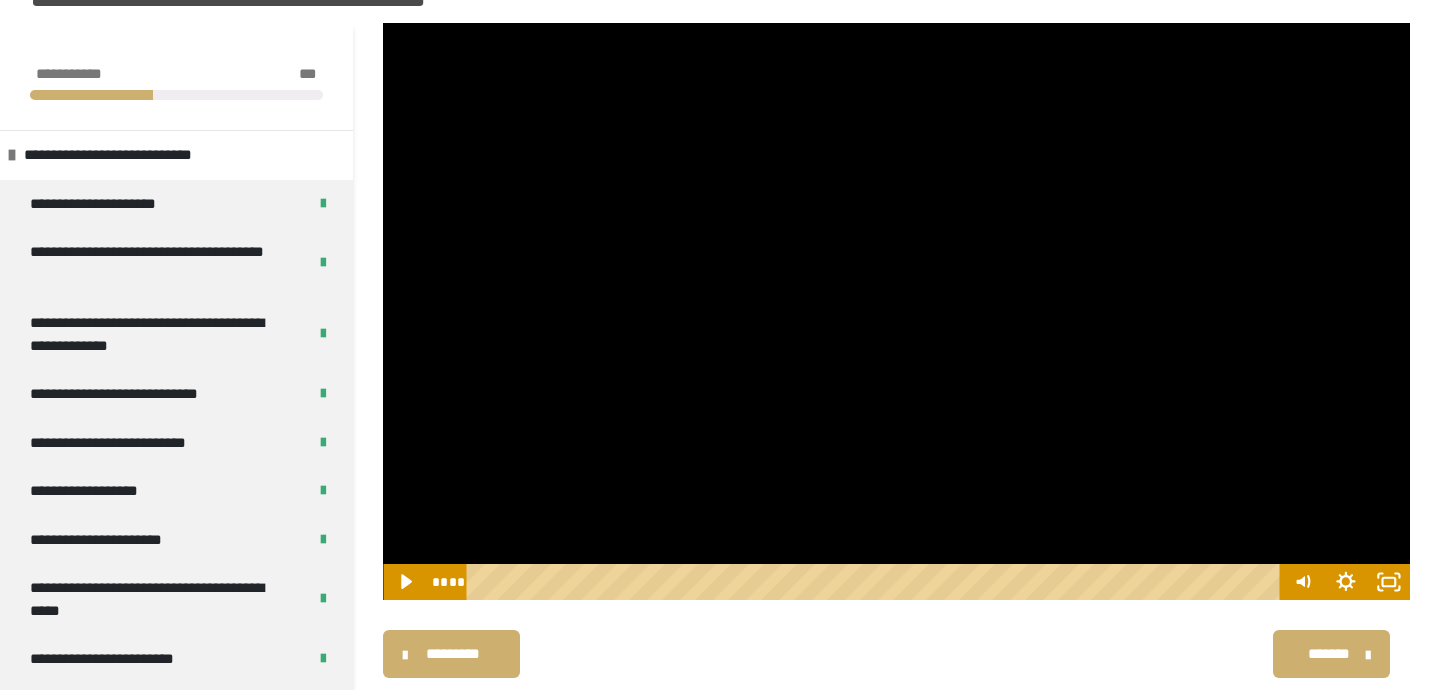 click at bounding box center [896, 312] 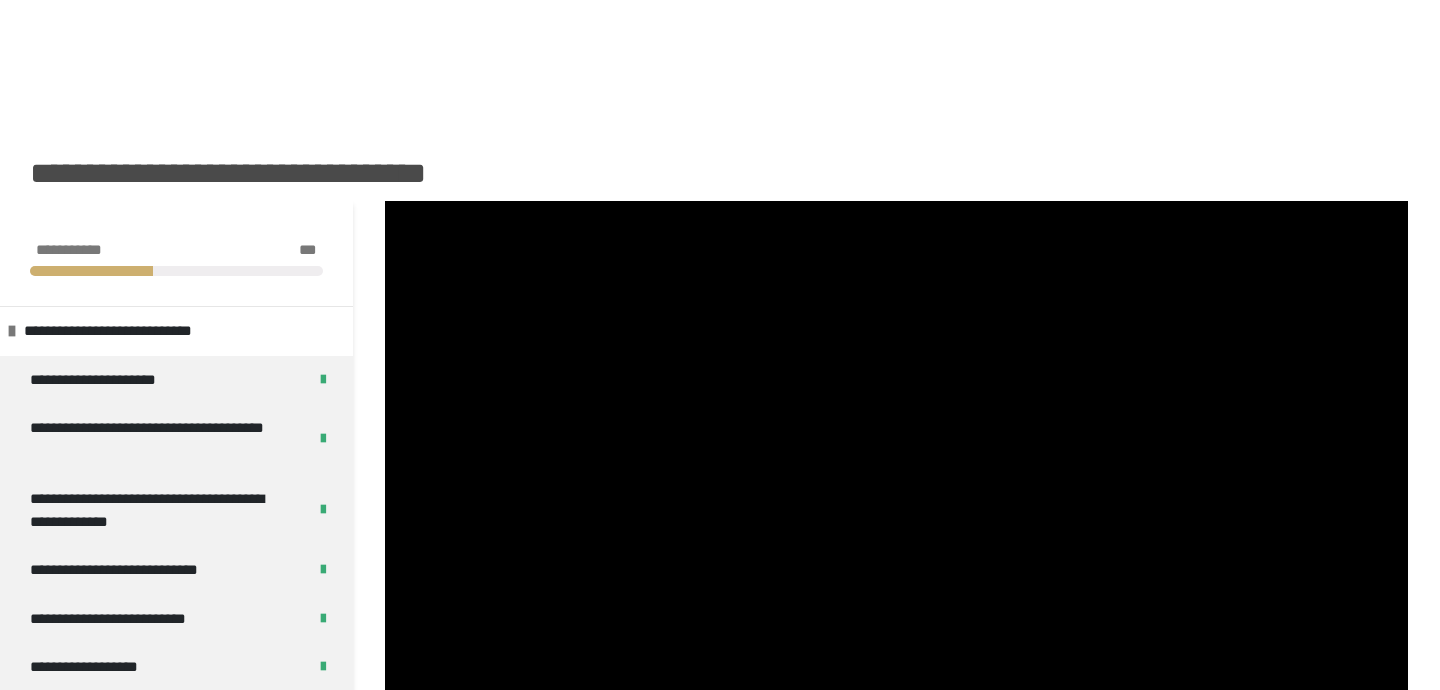 scroll, scrollTop: 183, scrollLeft: 0, axis: vertical 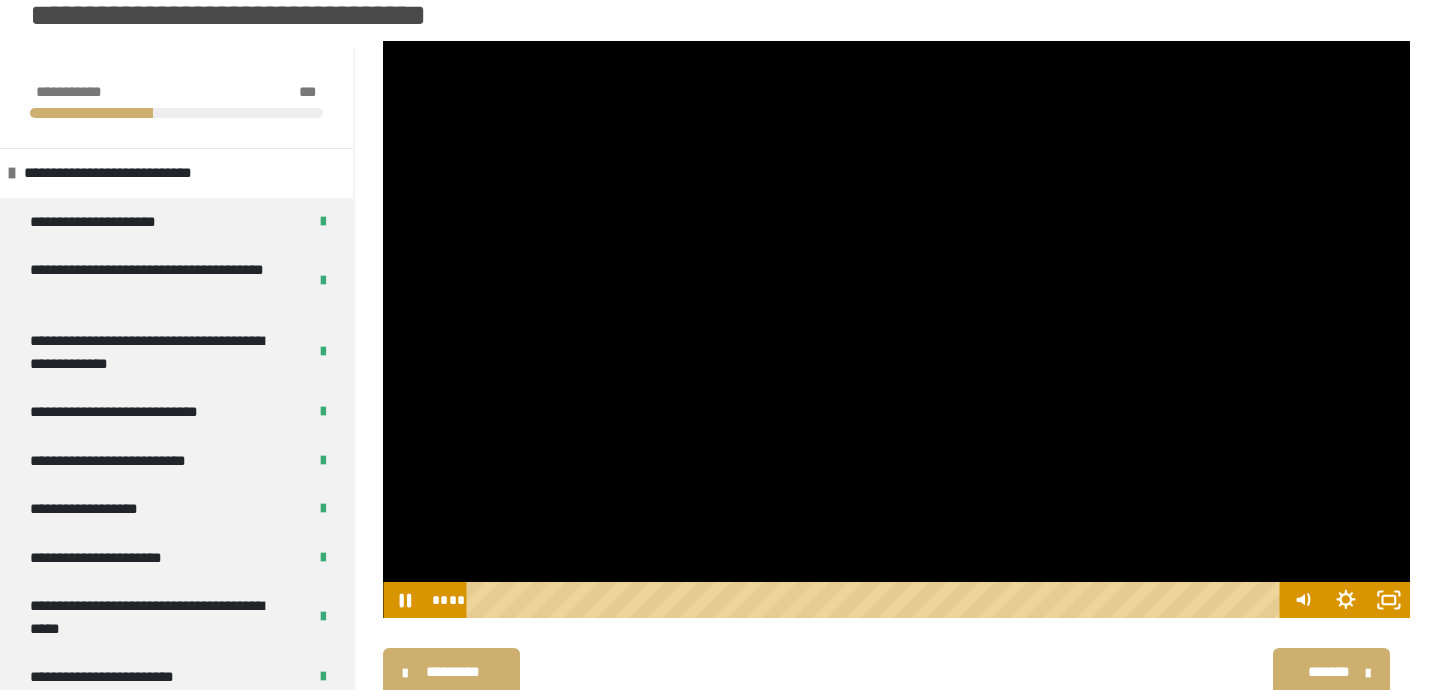 click on "********* ******** *******" at bounding box center [896, 672] 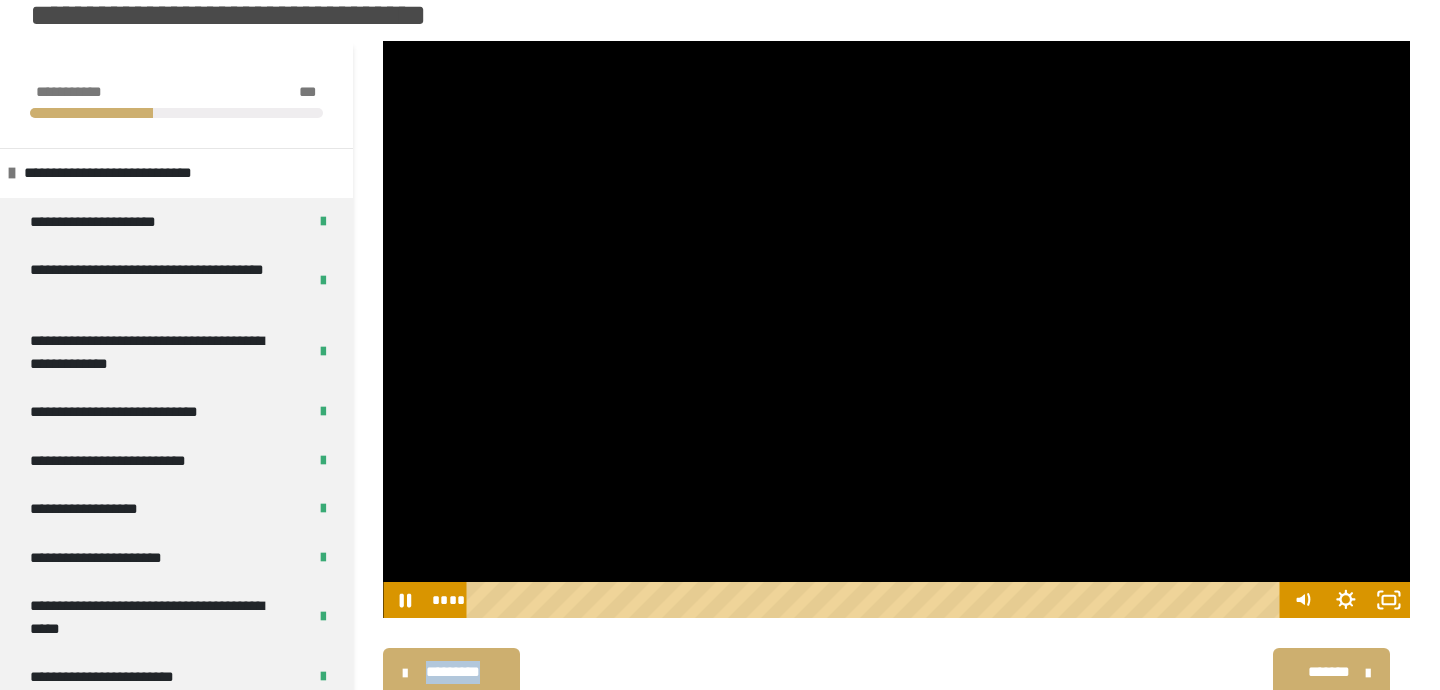 click on "********* ******** *******" at bounding box center [896, 672] 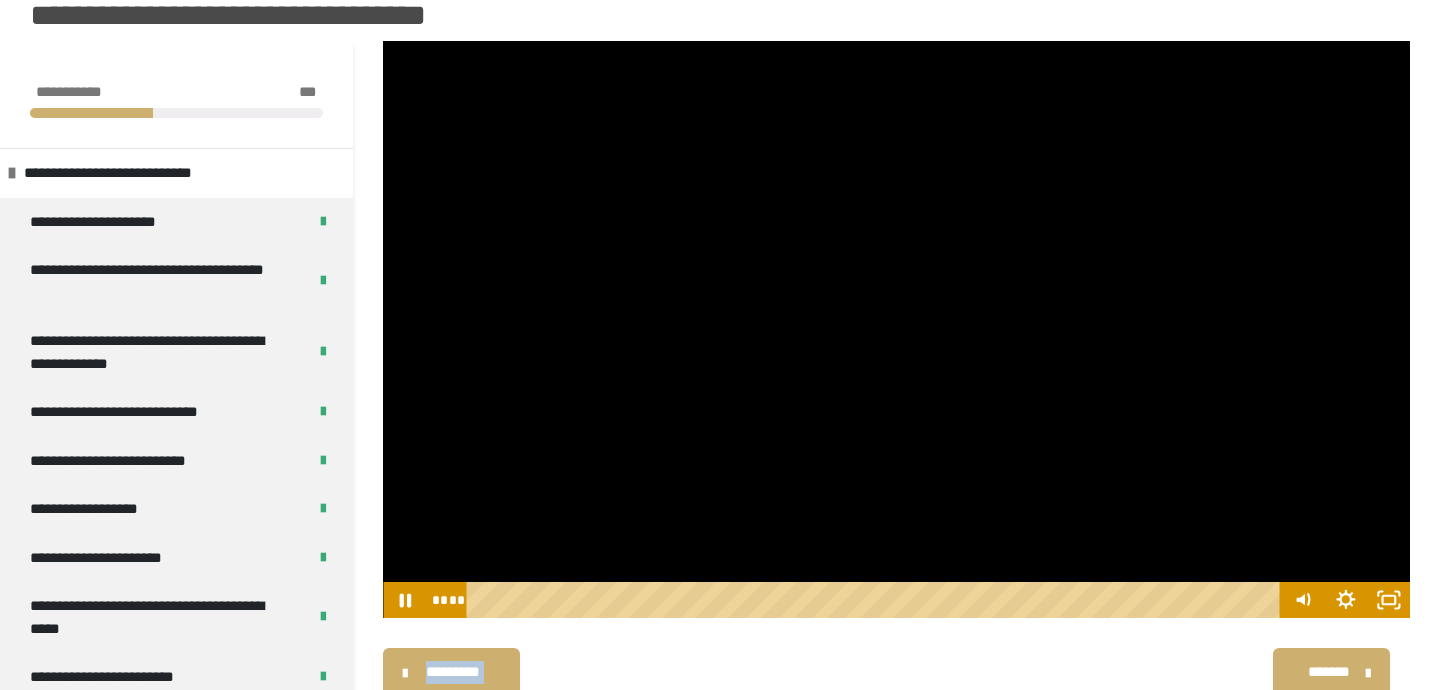 click on "********* ******** *******" at bounding box center (896, 672) 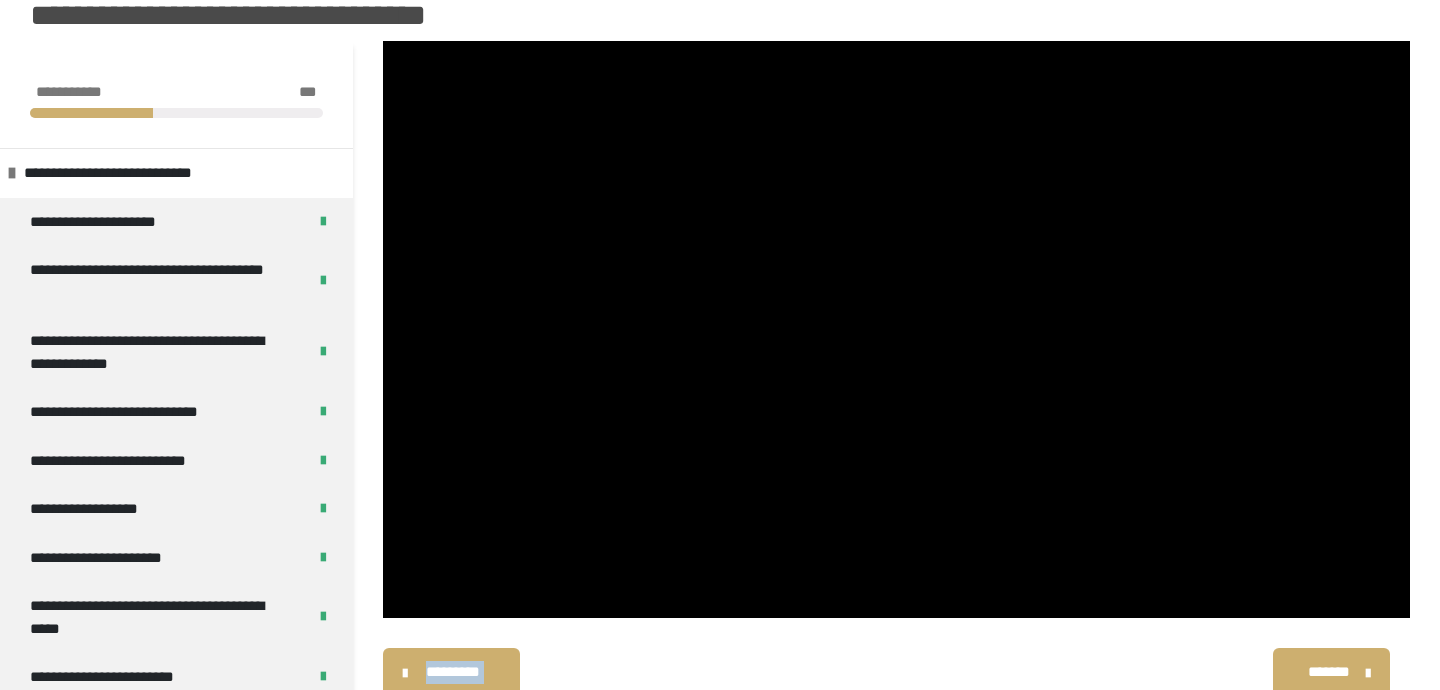 click on "********* ******** *******" at bounding box center (896, 672) 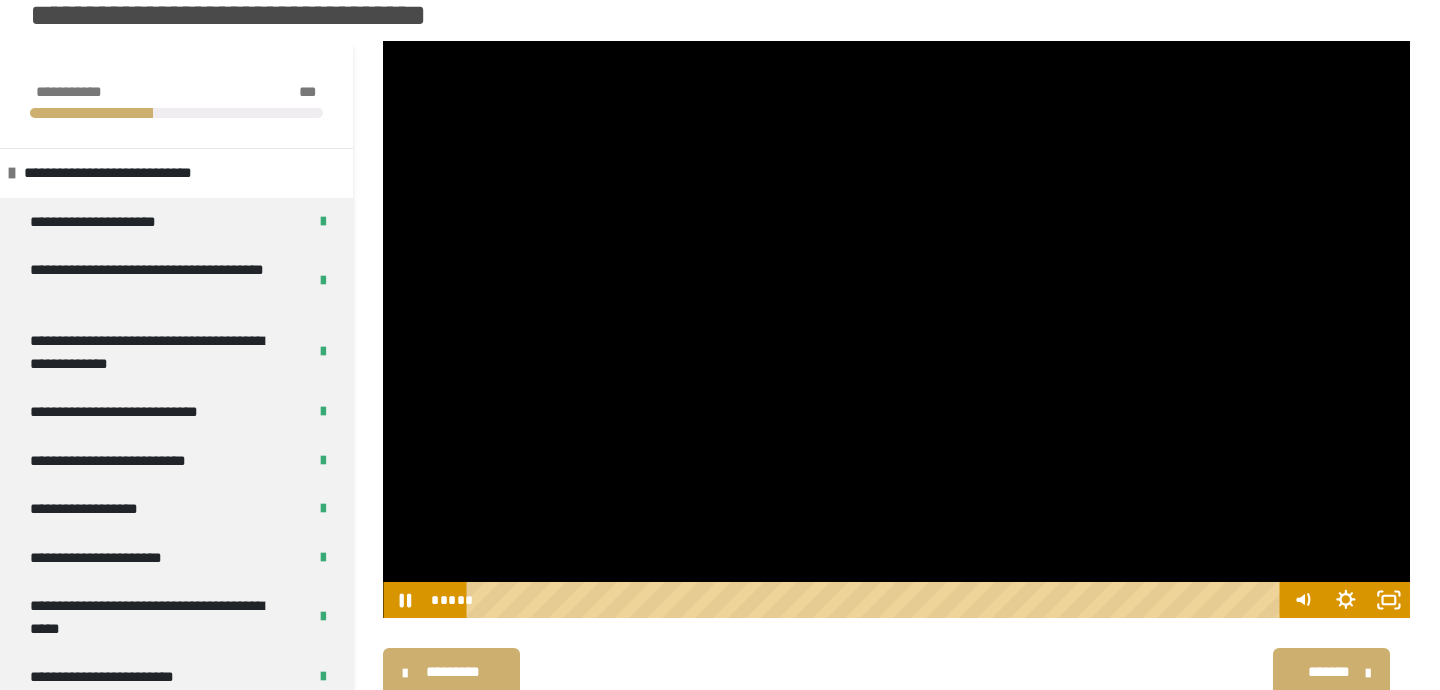 click at bounding box center [896, 330] 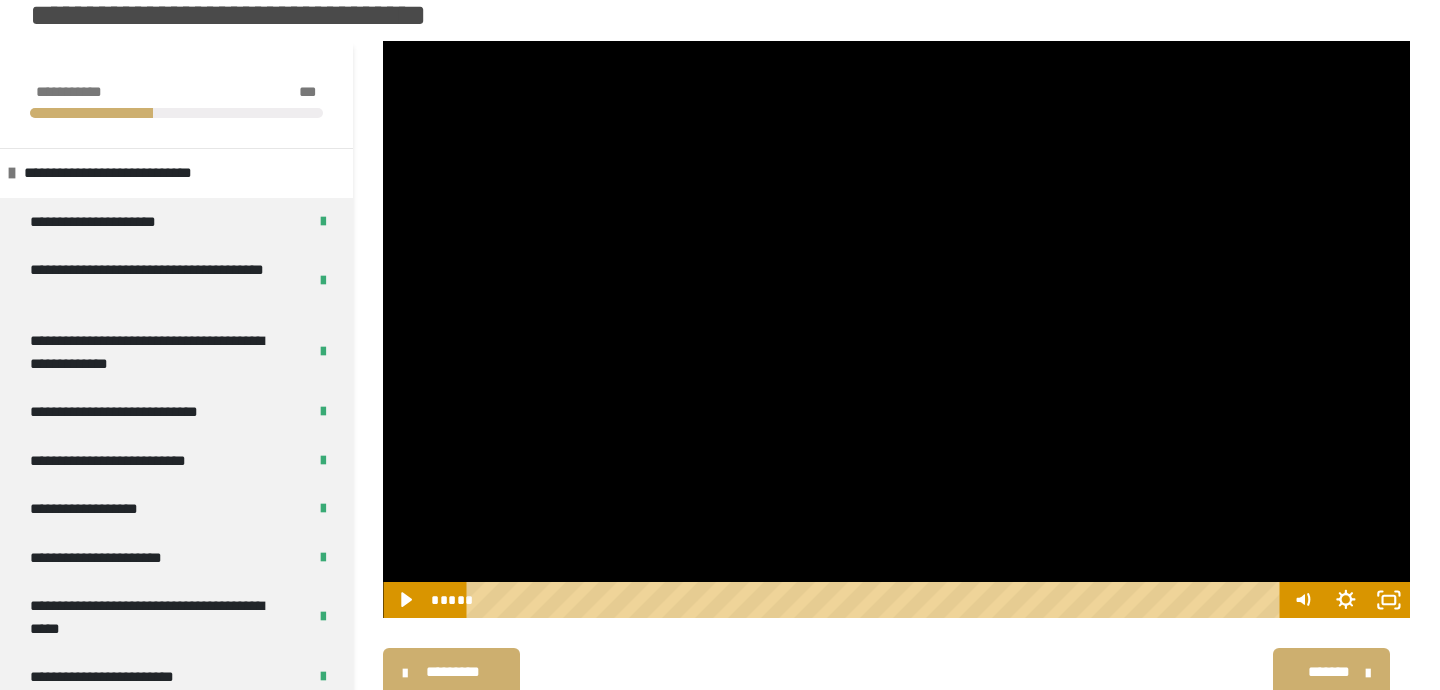 click at bounding box center [896, 330] 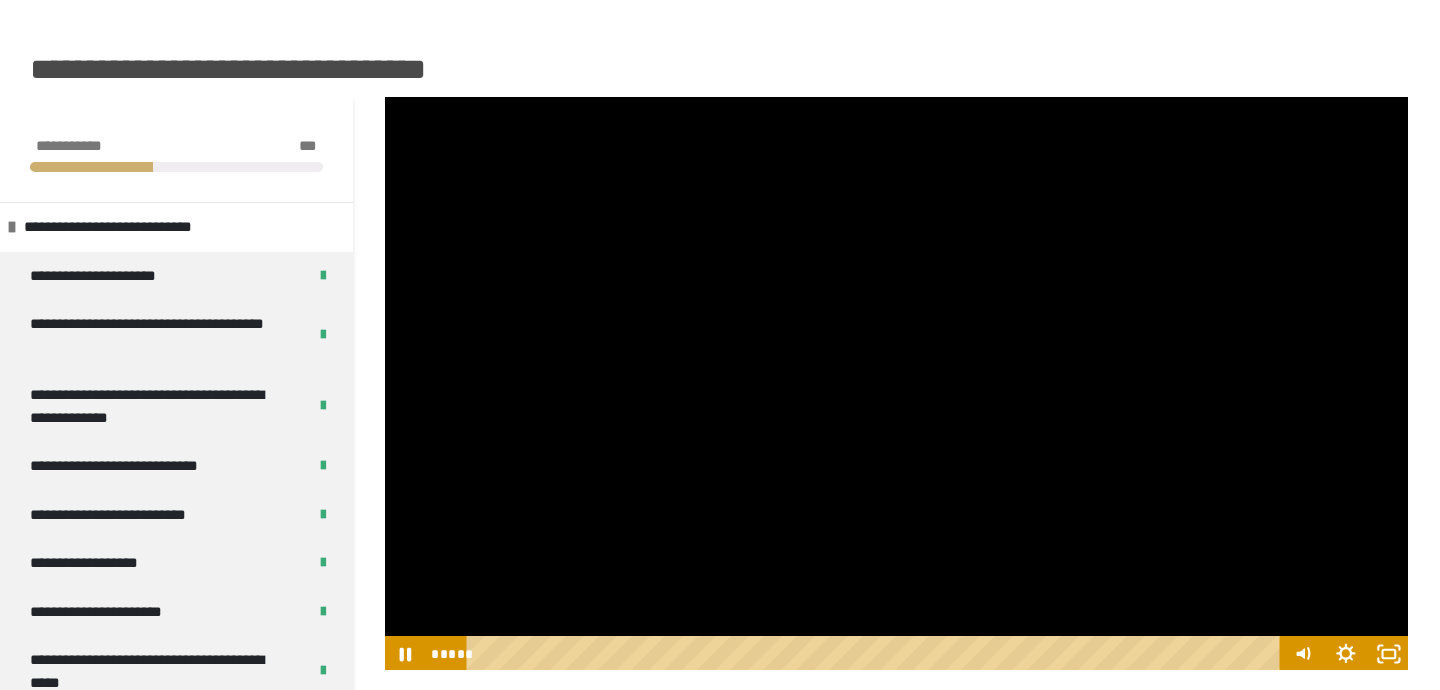 scroll, scrollTop: 79, scrollLeft: 0, axis: vertical 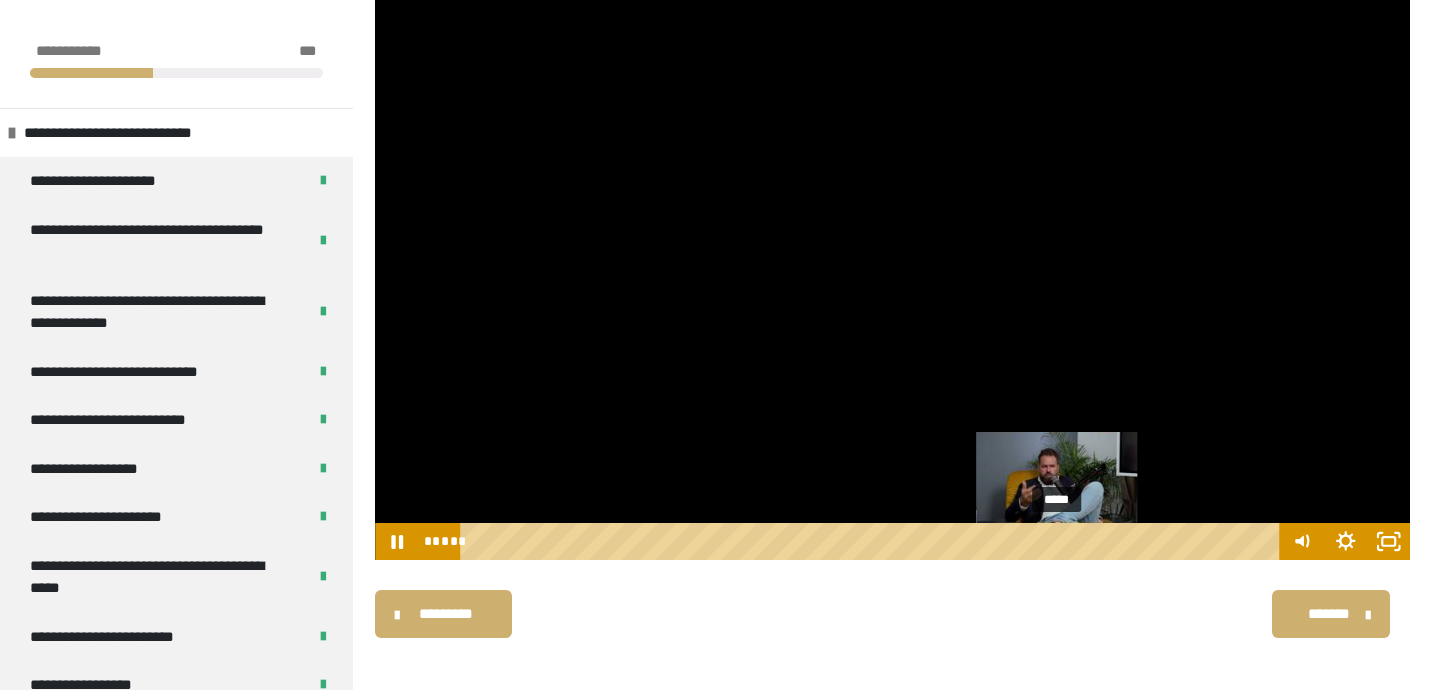 click on "*****" at bounding box center (873, 541) 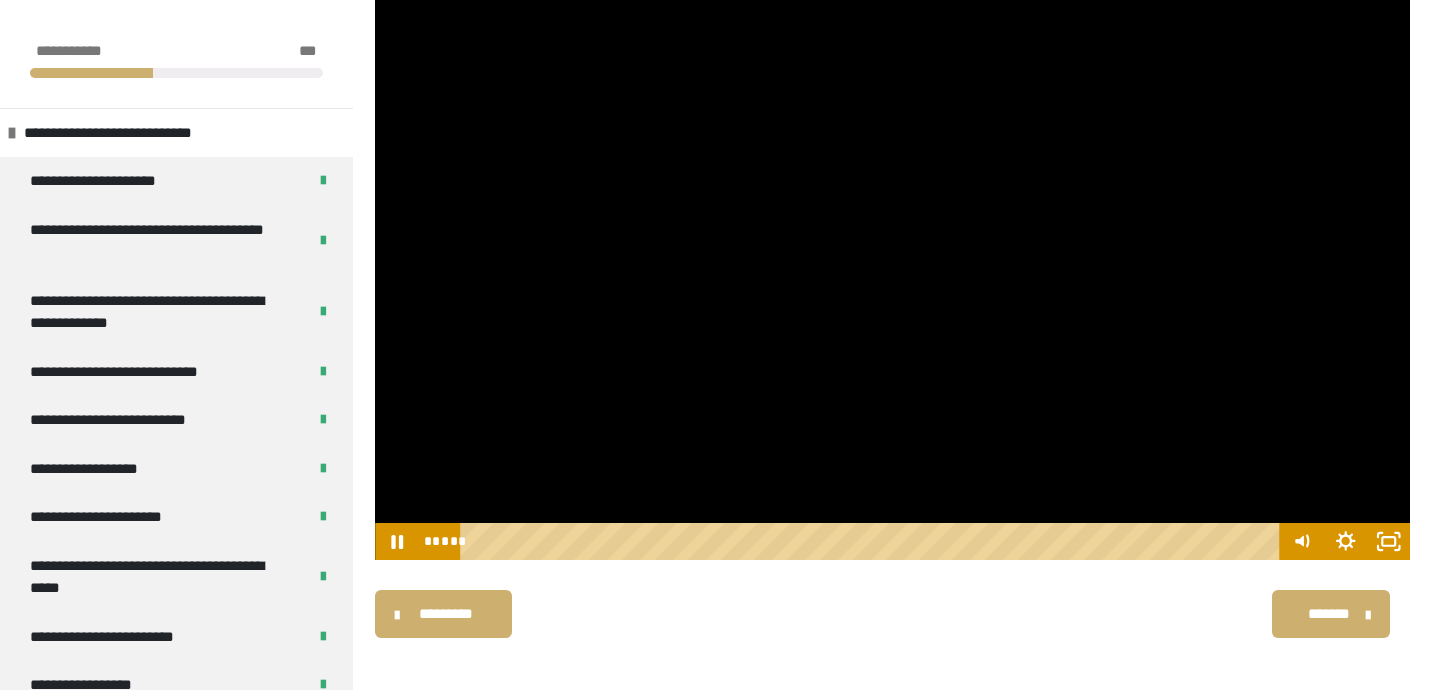 click at bounding box center (892, 270) 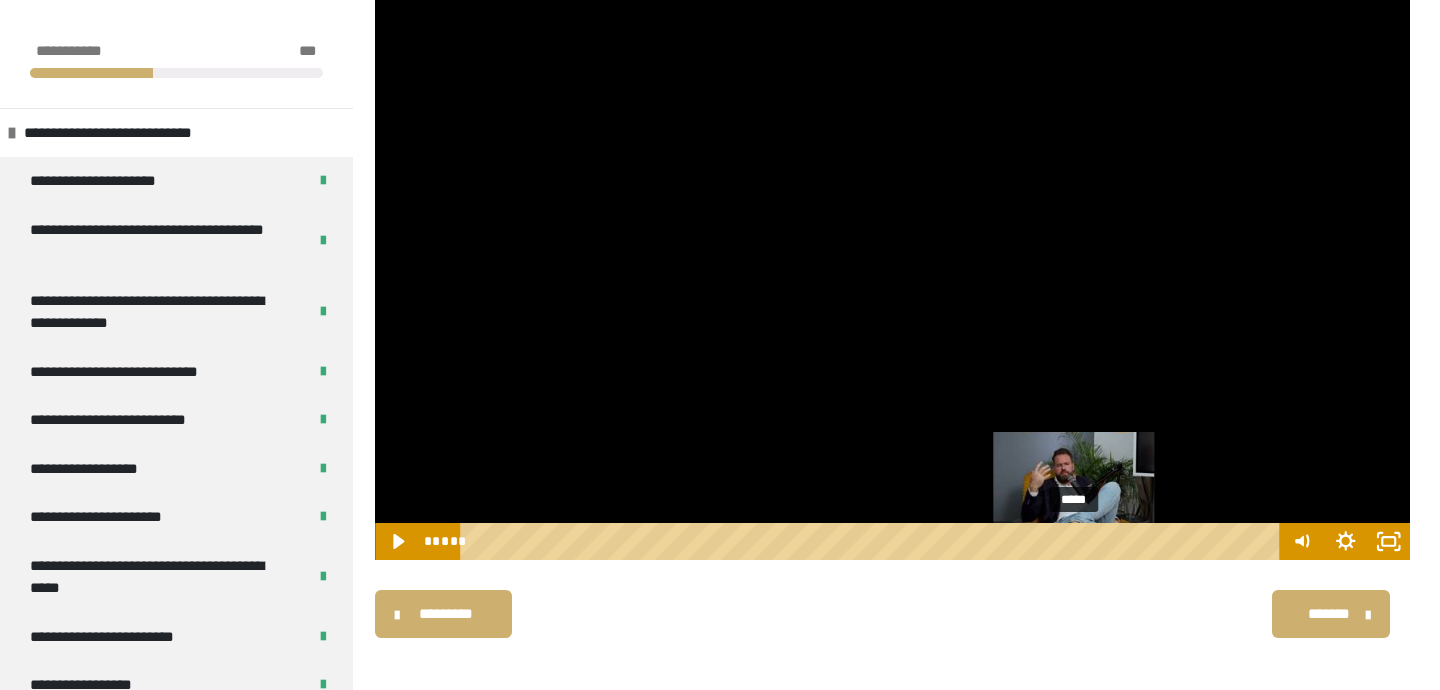 click at bounding box center (1074, 542) 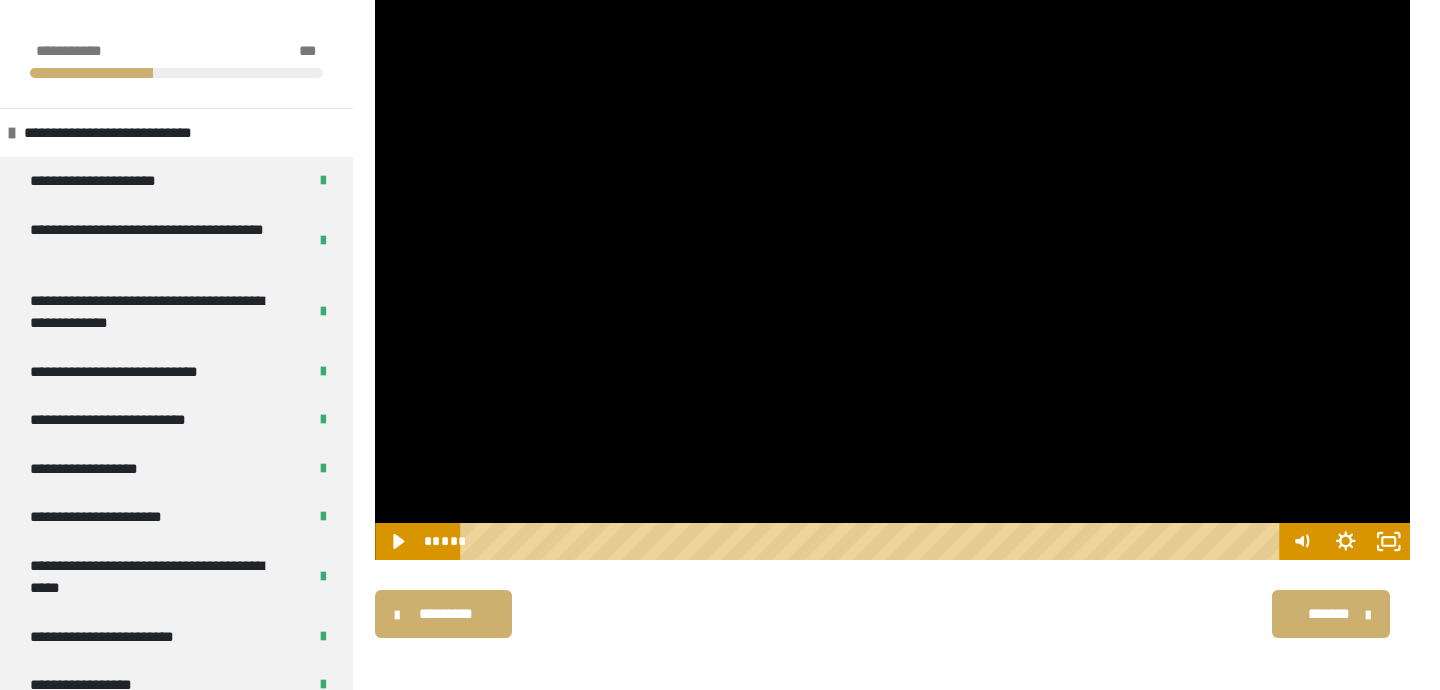 click at bounding box center [892, 270] 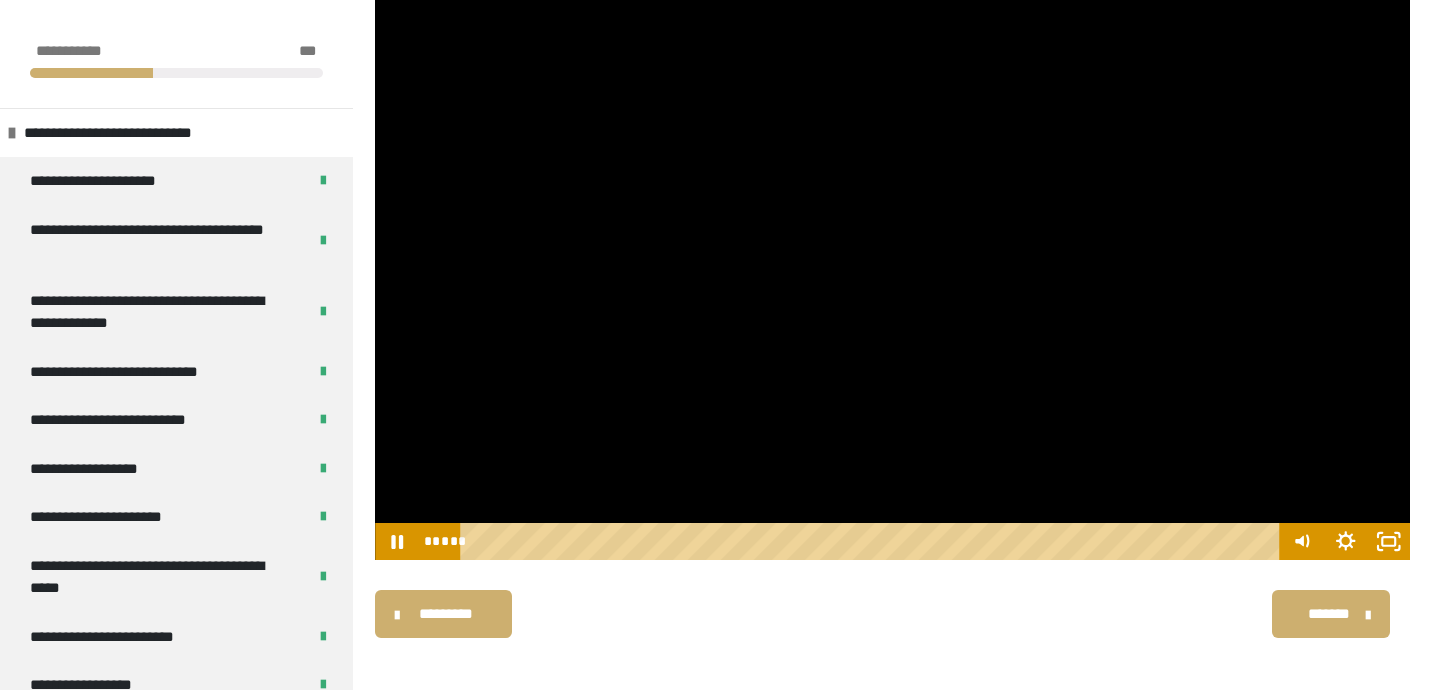 drag, startPoint x: 956, startPoint y: 225, endPoint x: 1026, endPoint y: 93, distance: 149.41219 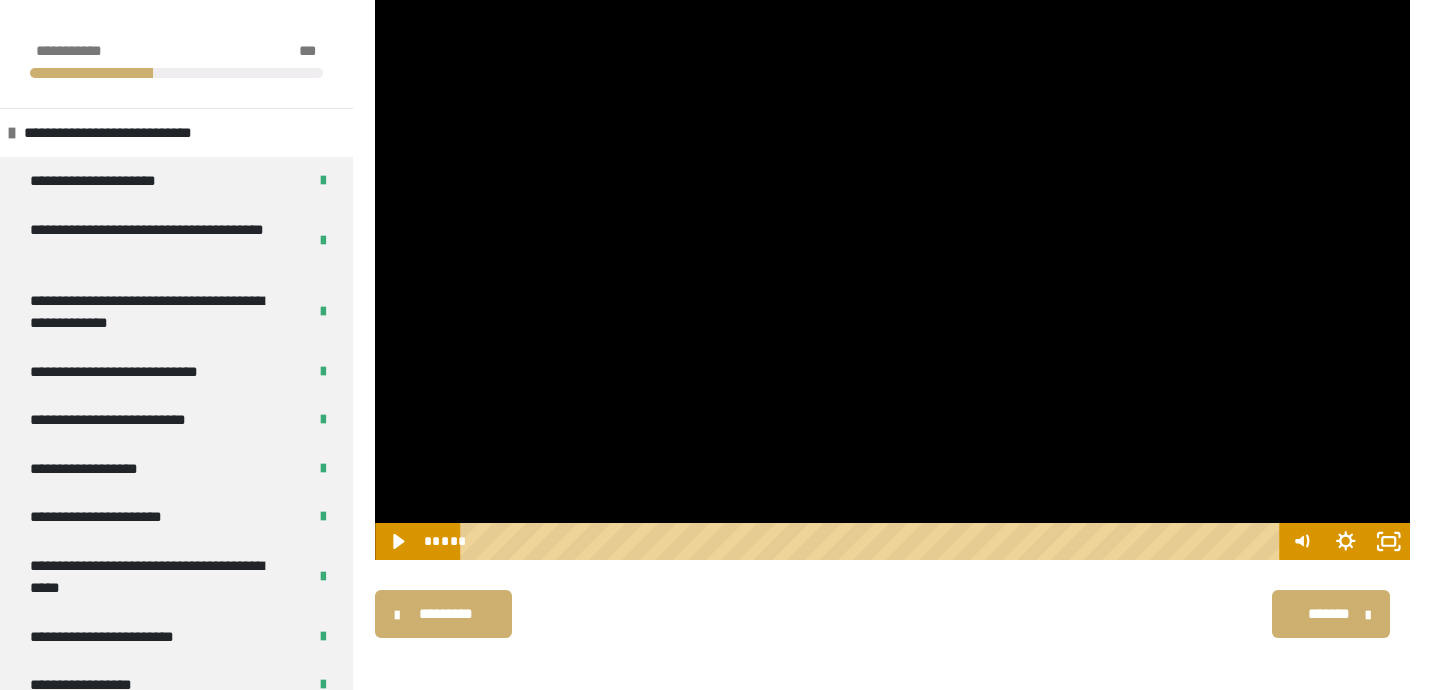 click at bounding box center [892, 270] 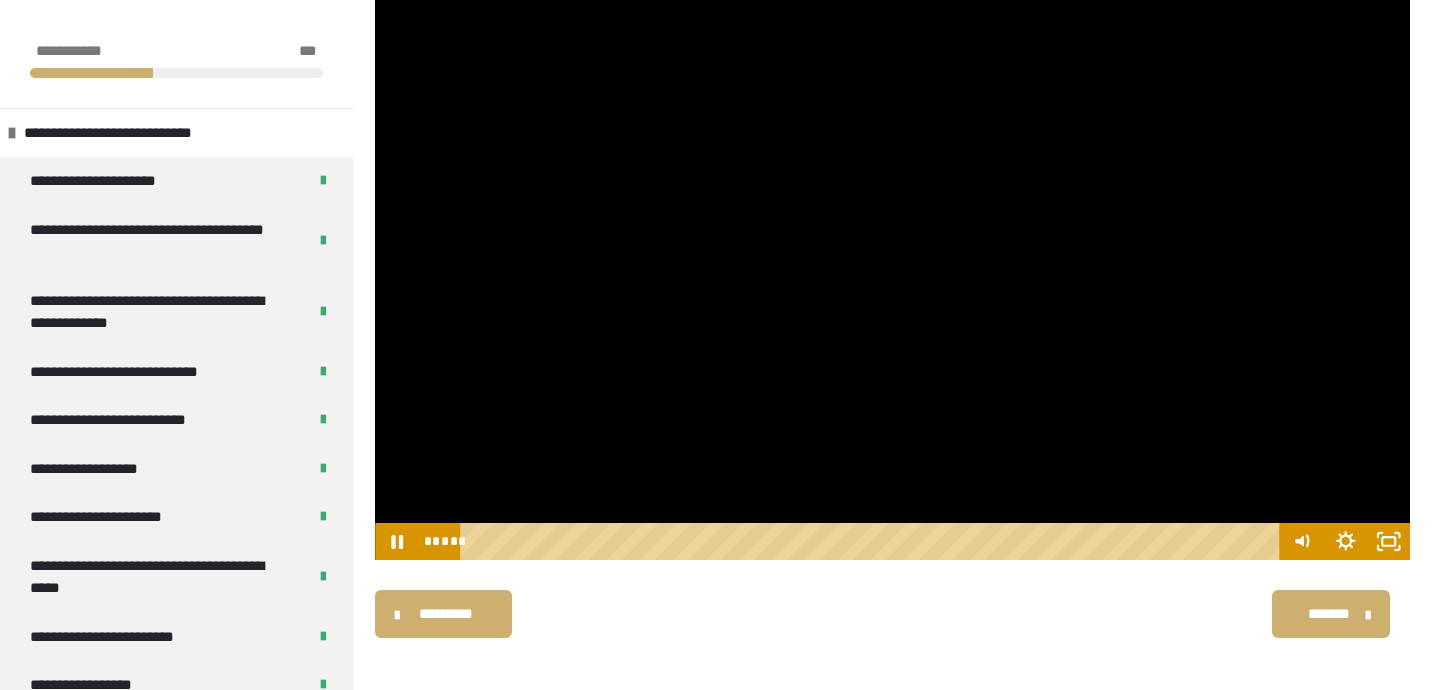 click at bounding box center [892, 270] 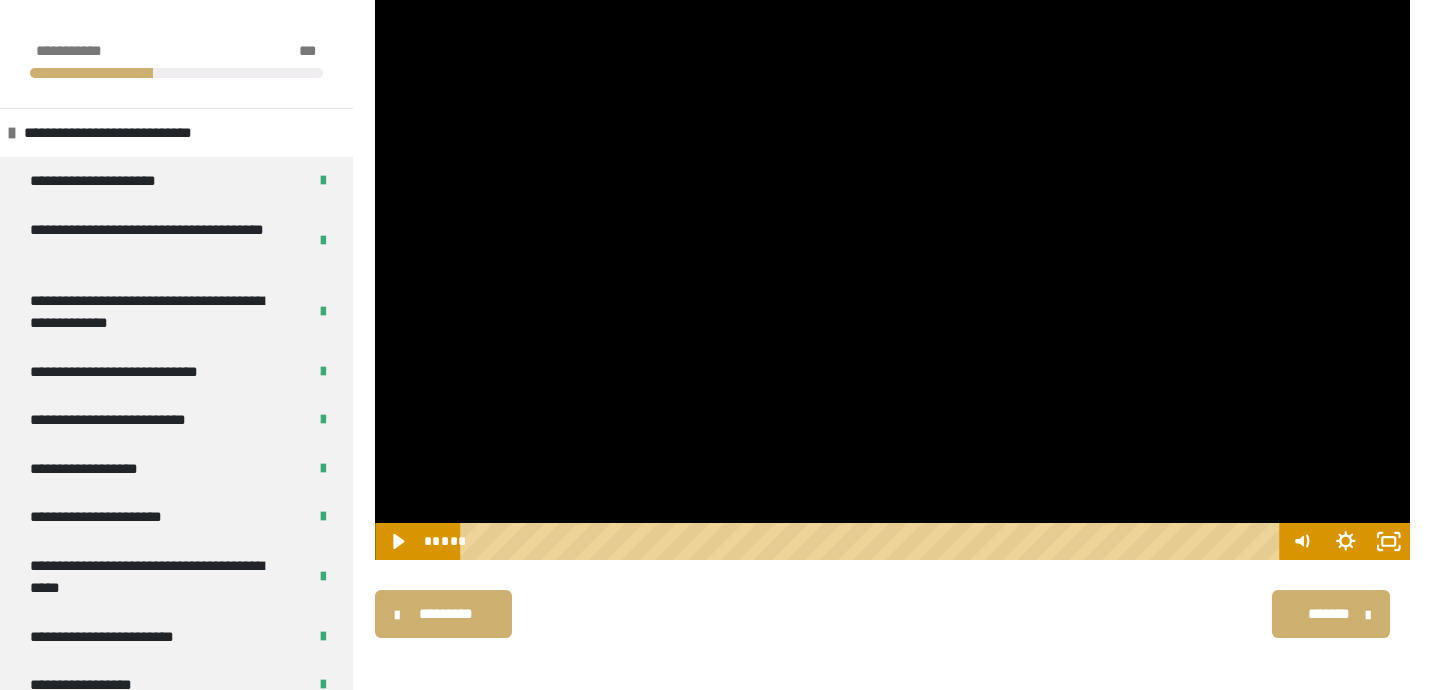 click at bounding box center (892, 270) 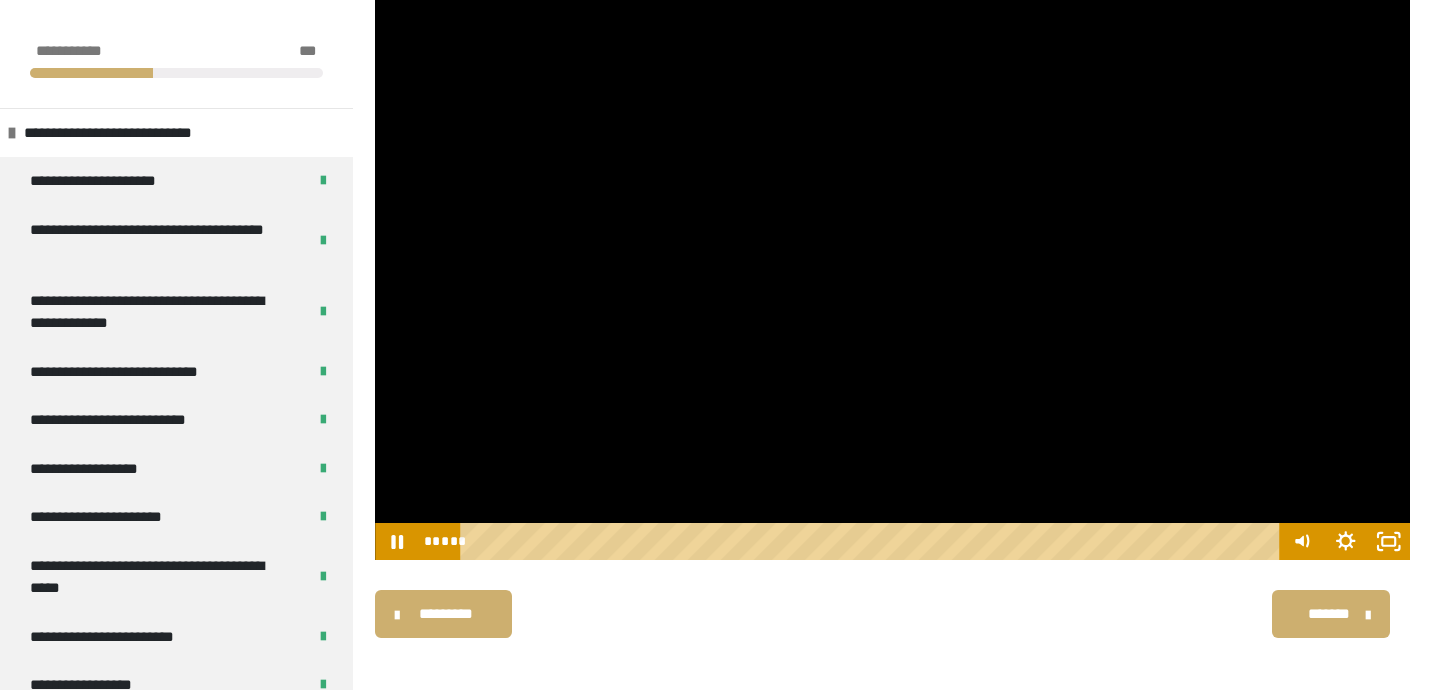 click at bounding box center [892, 270] 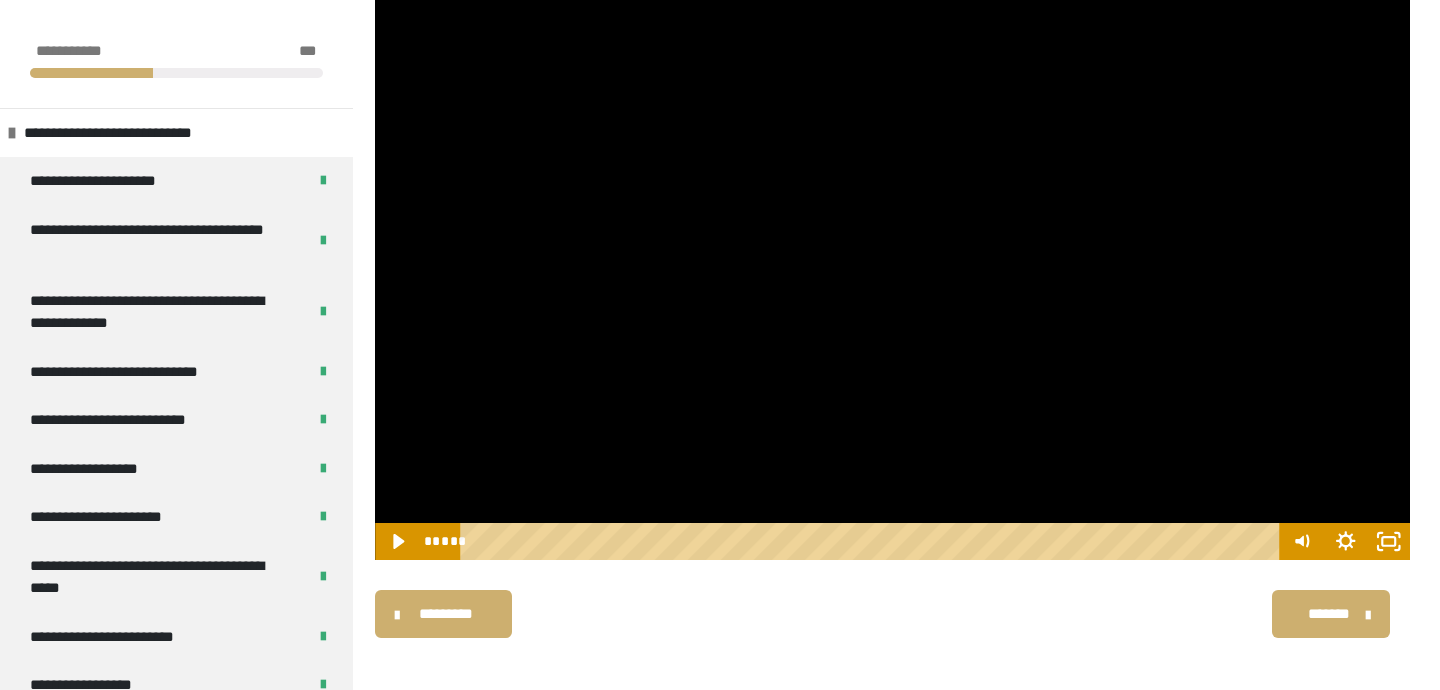 click at bounding box center (892, 270) 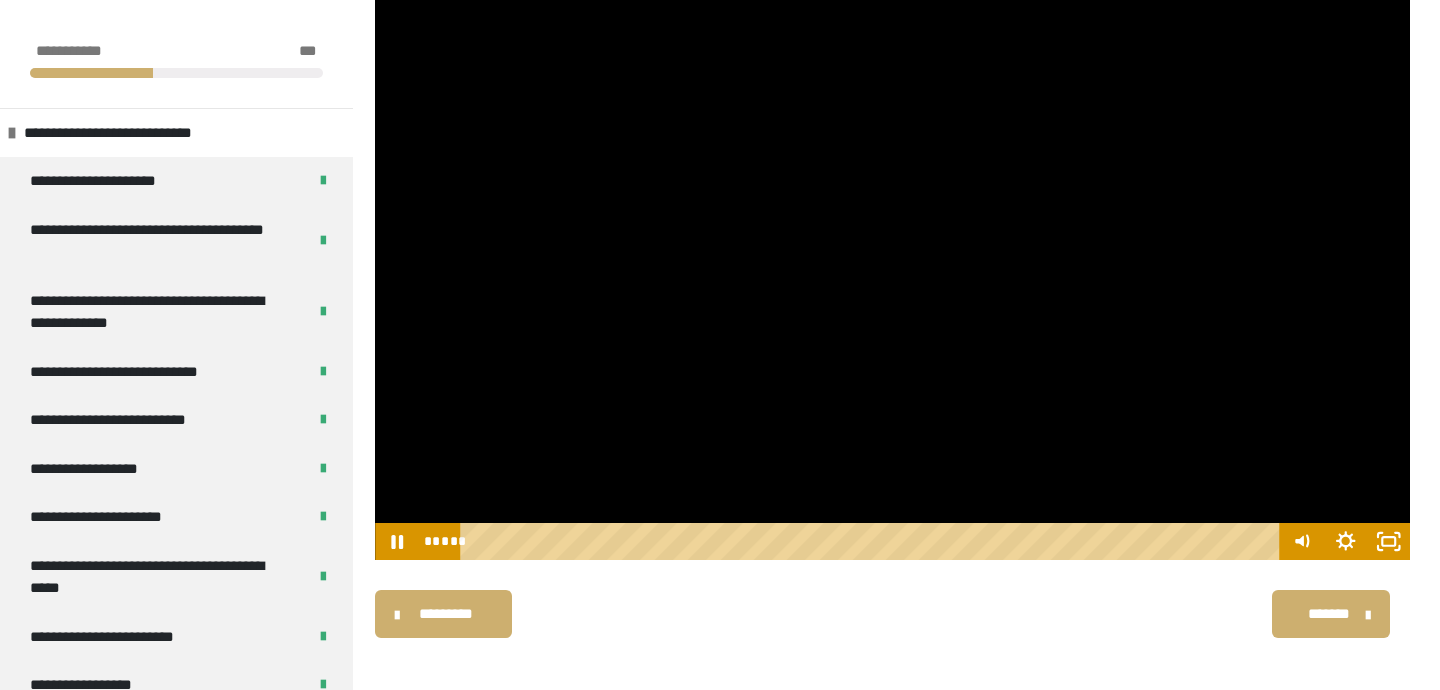 click at bounding box center (892, 270) 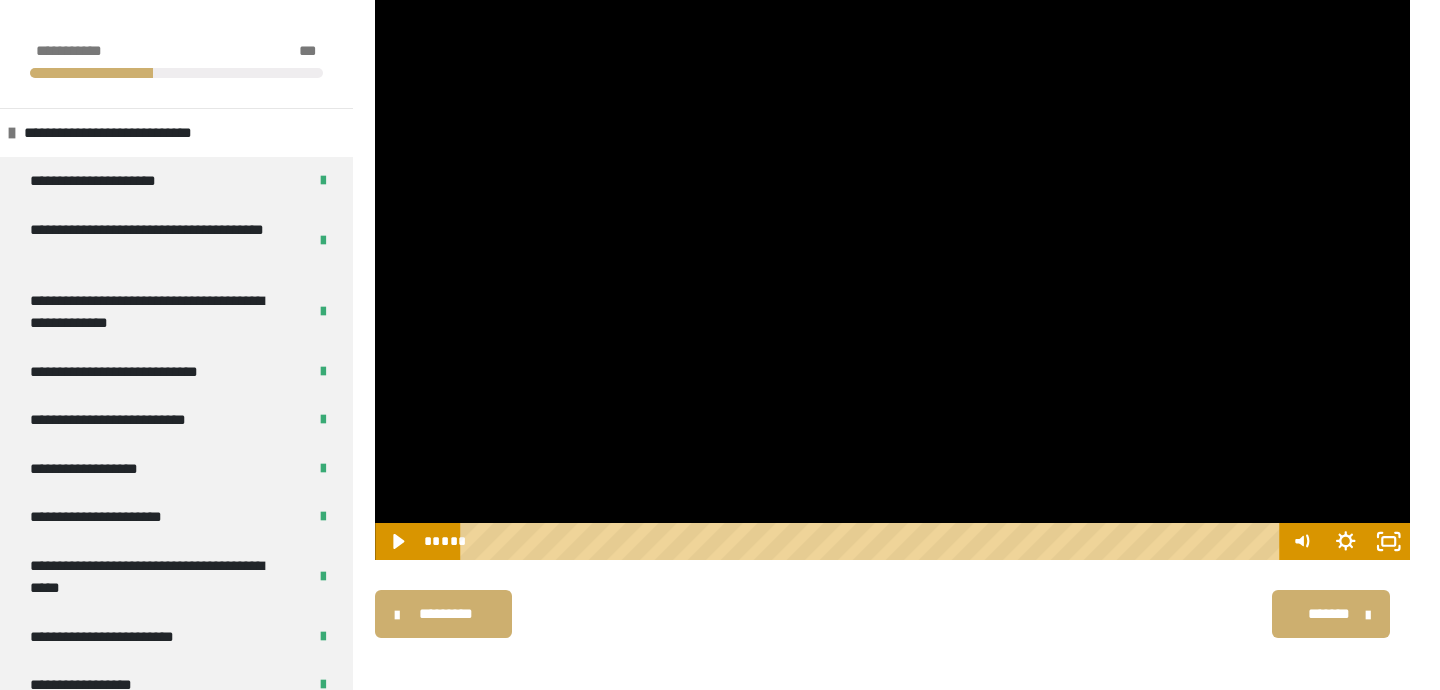 click at bounding box center [892, 270] 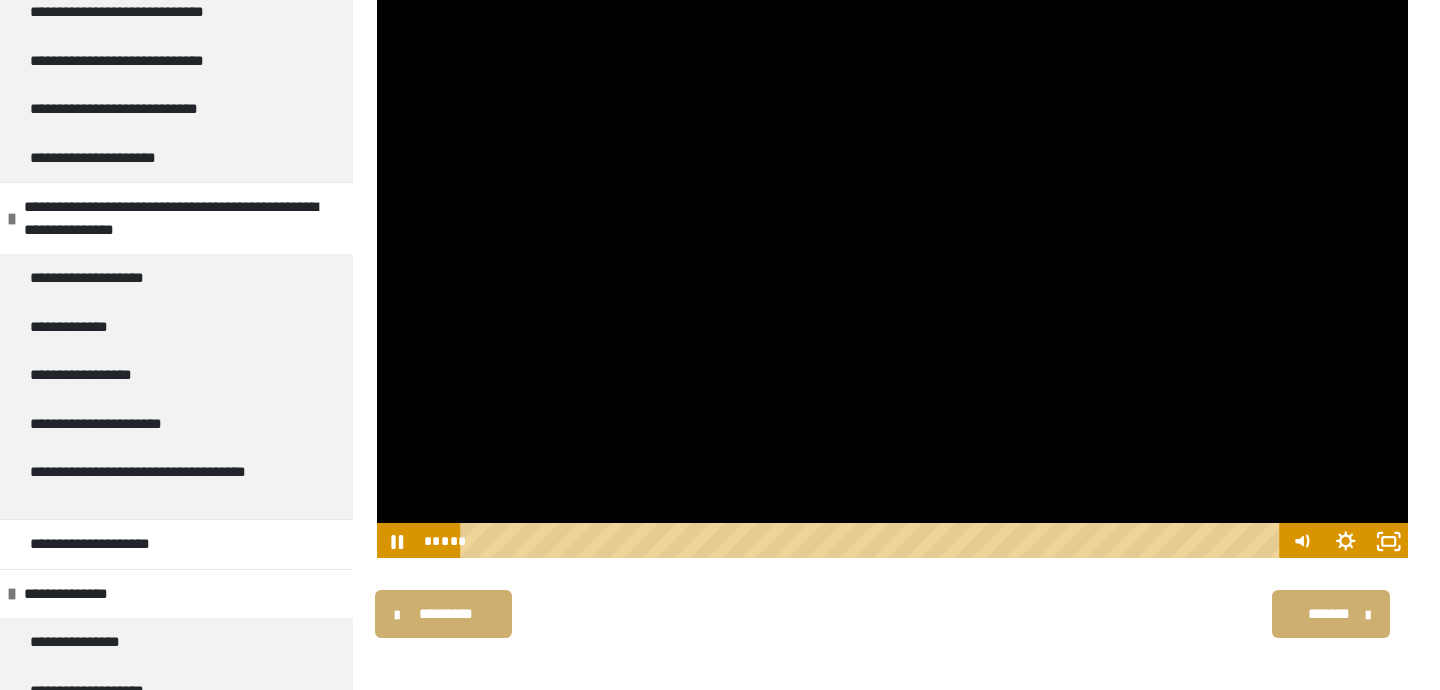 scroll, scrollTop: 1928, scrollLeft: 0, axis: vertical 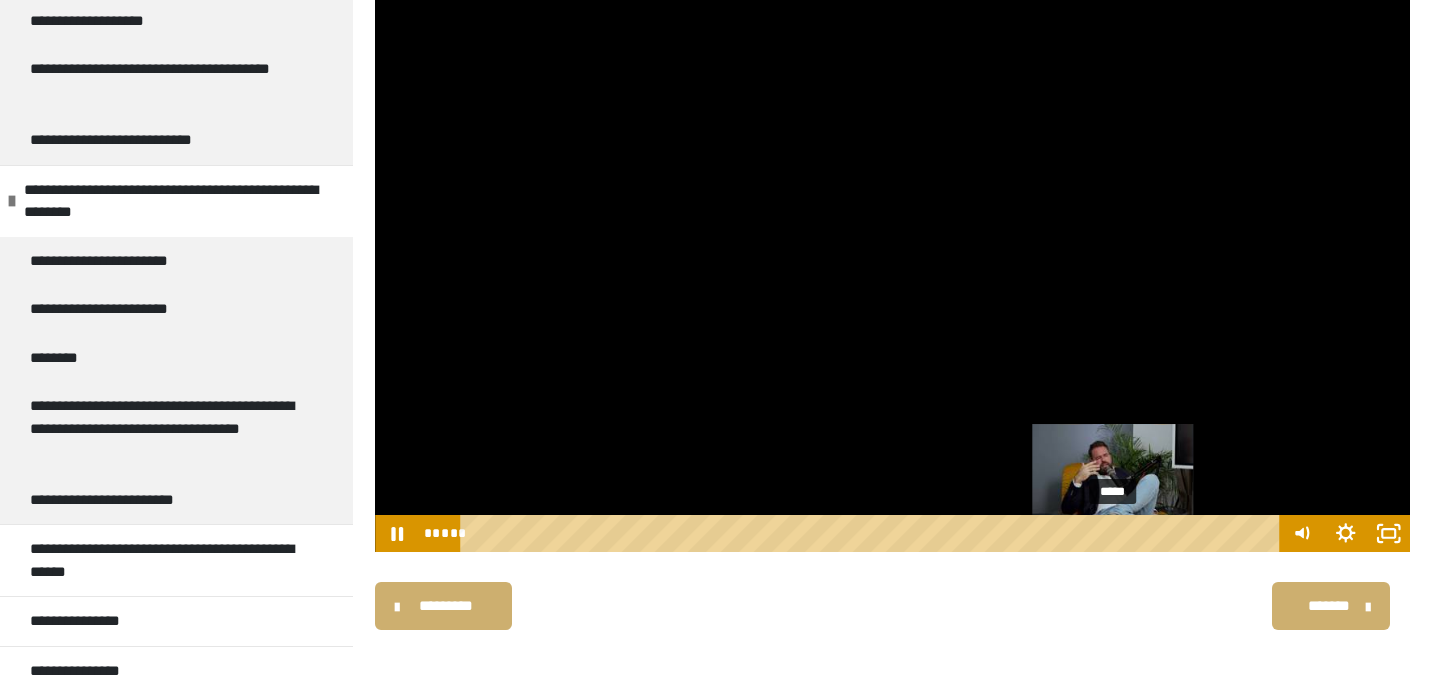 click at bounding box center (1117, 534) 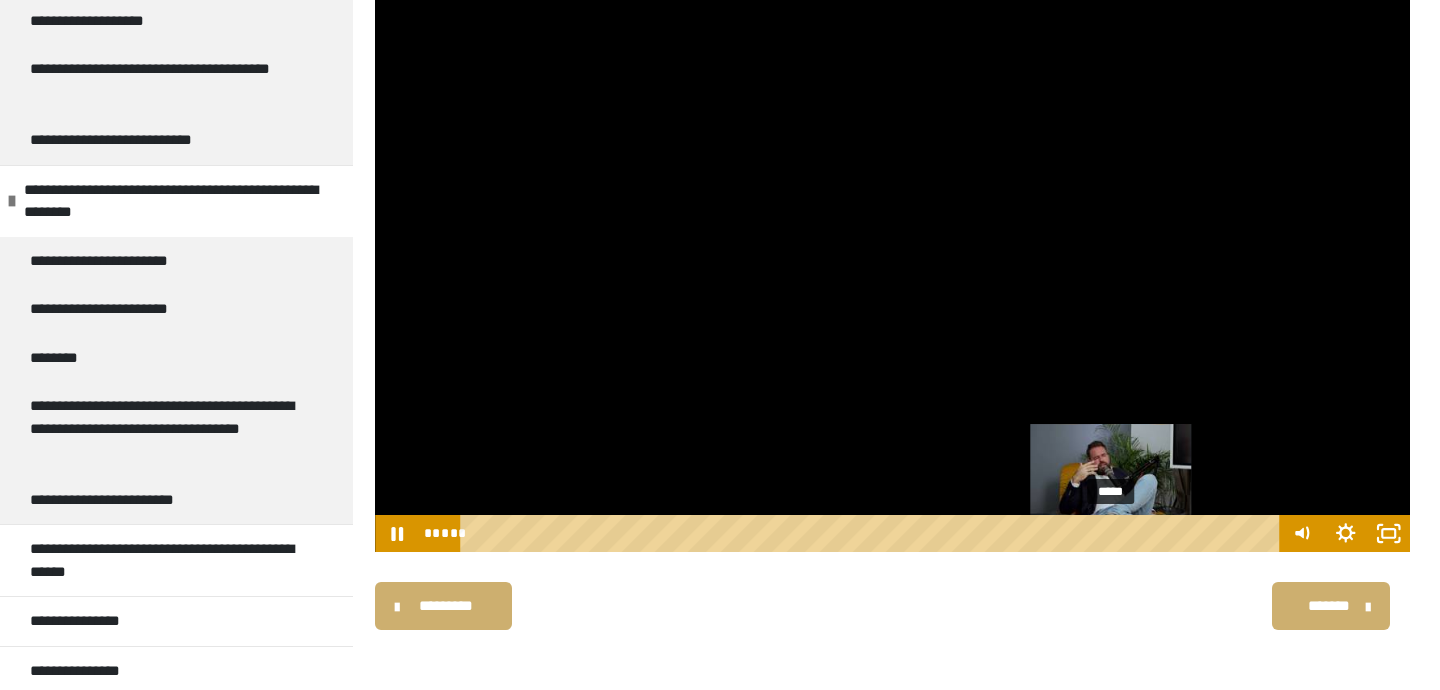 click at bounding box center (1110, 534) 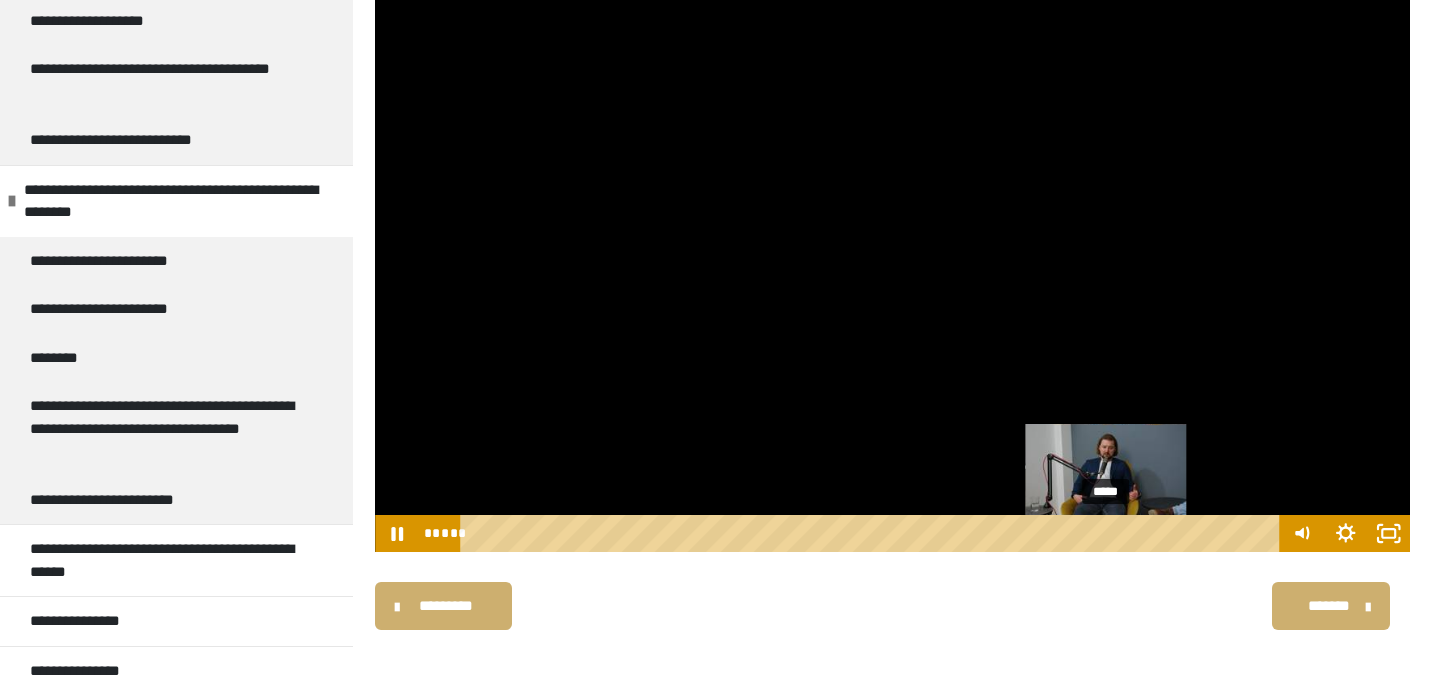 click on "*****" at bounding box center [873, 533] 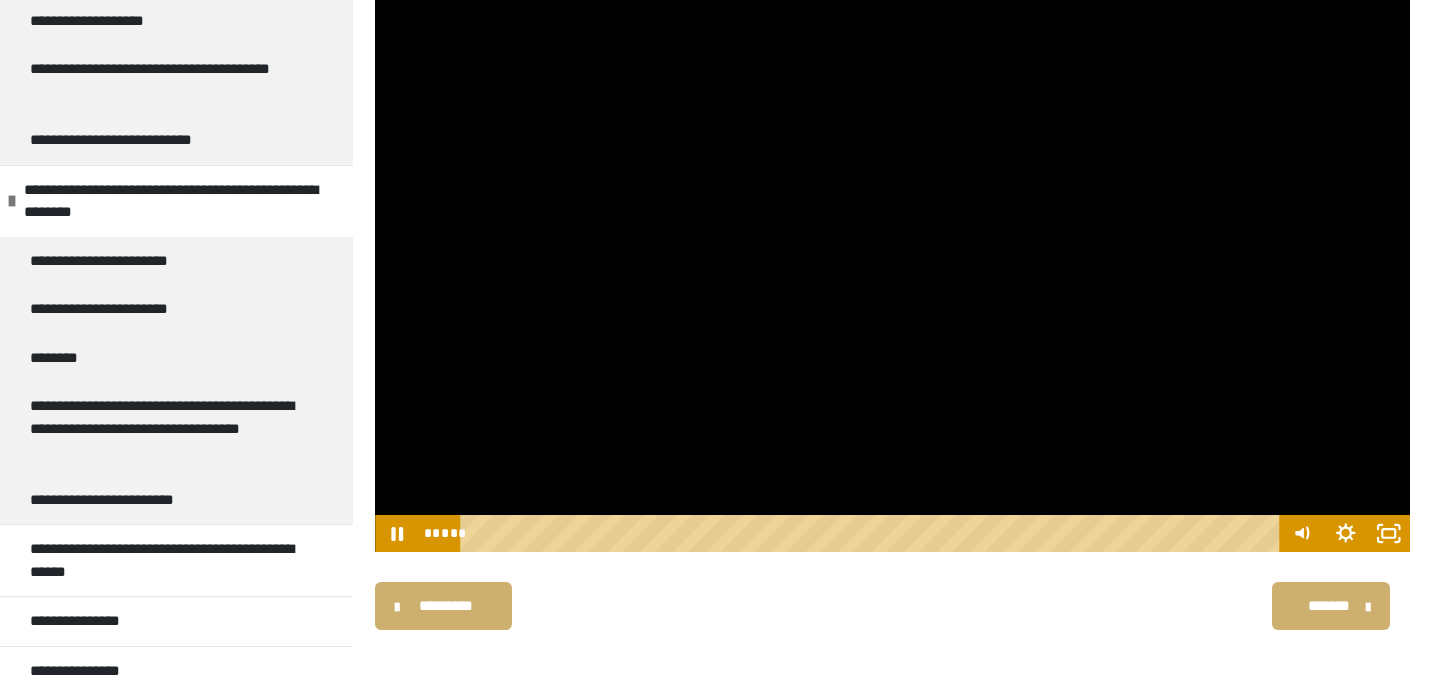 click at bounding box center [892, 262] 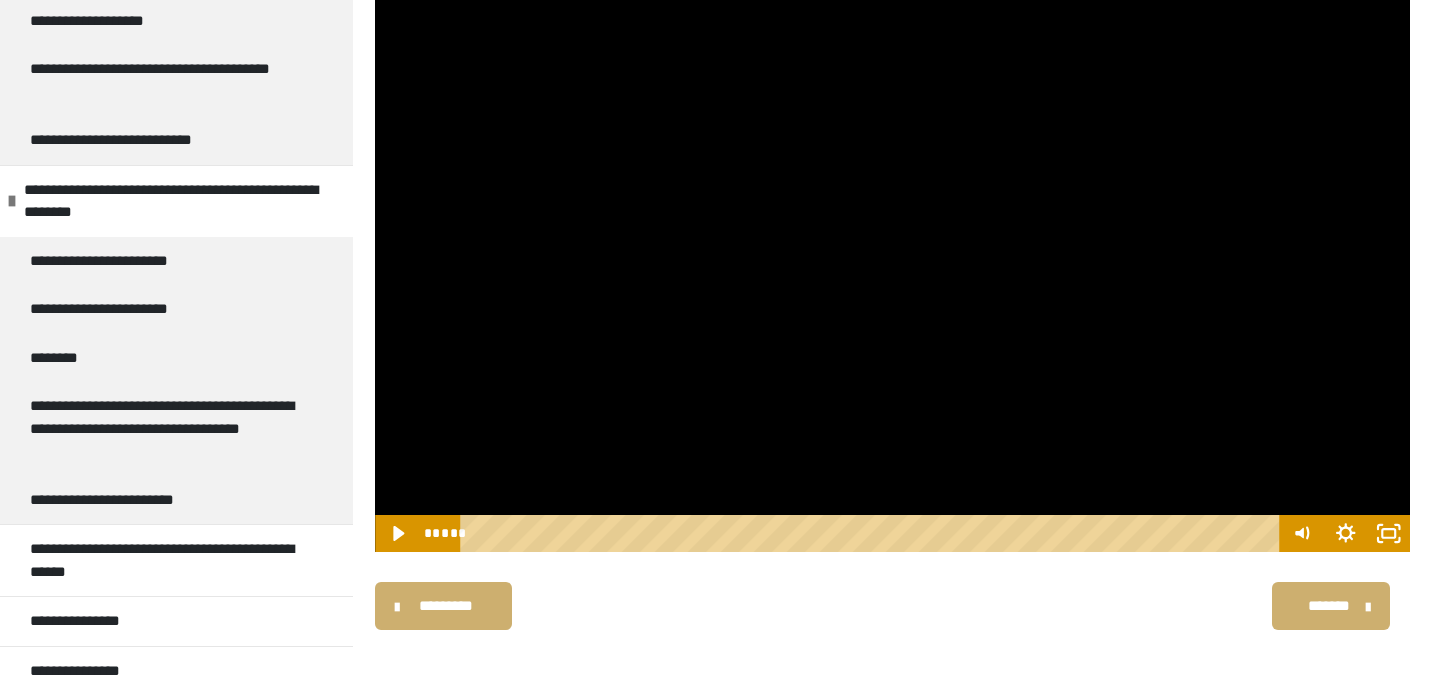 click at bounding box center (892, 262) 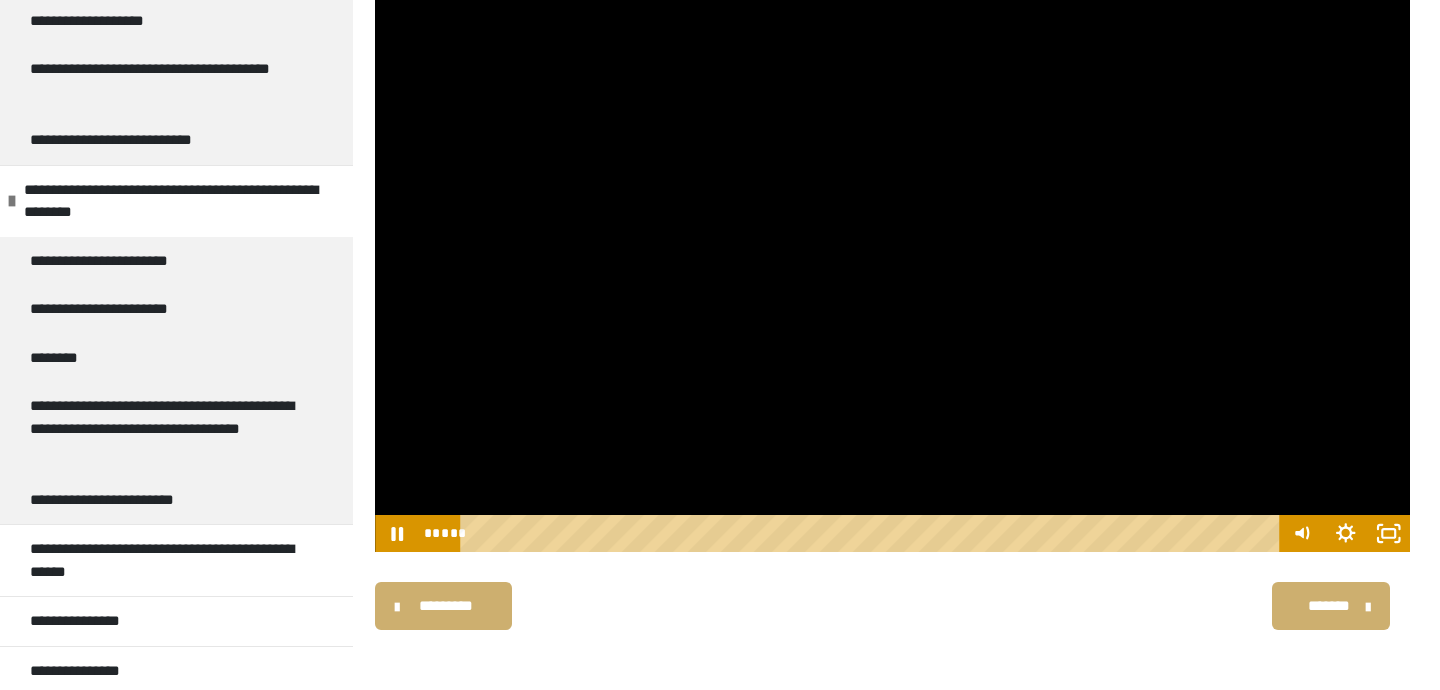 click at bounding box center [892, 262] 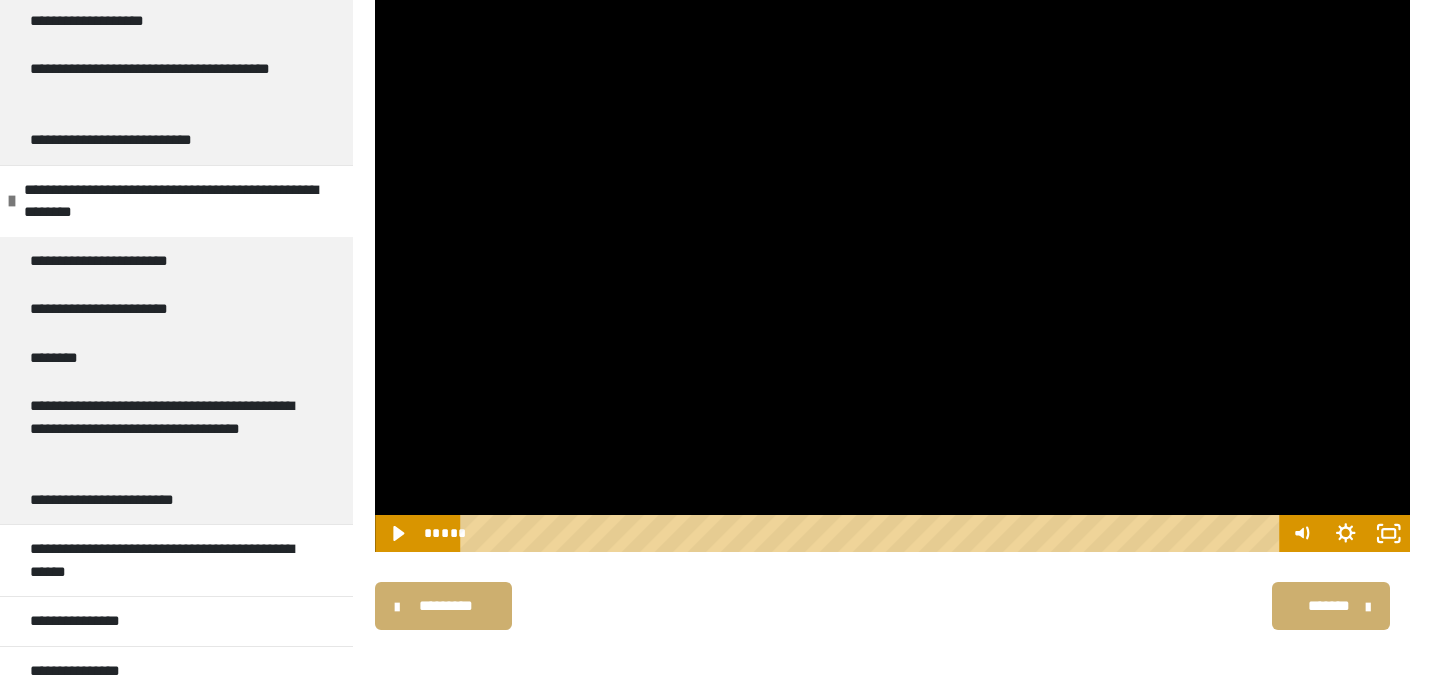 click at bounding box center (892, 262) 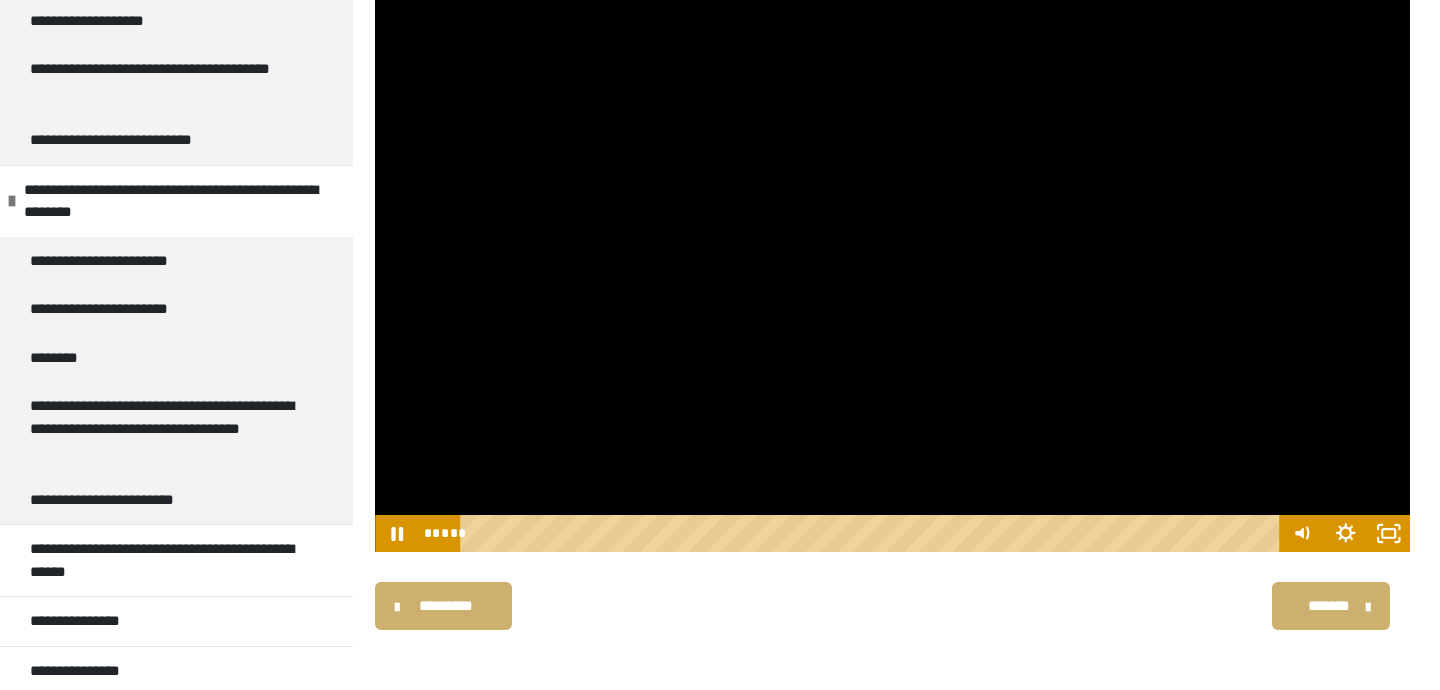 click at bounding box center [892, 262] 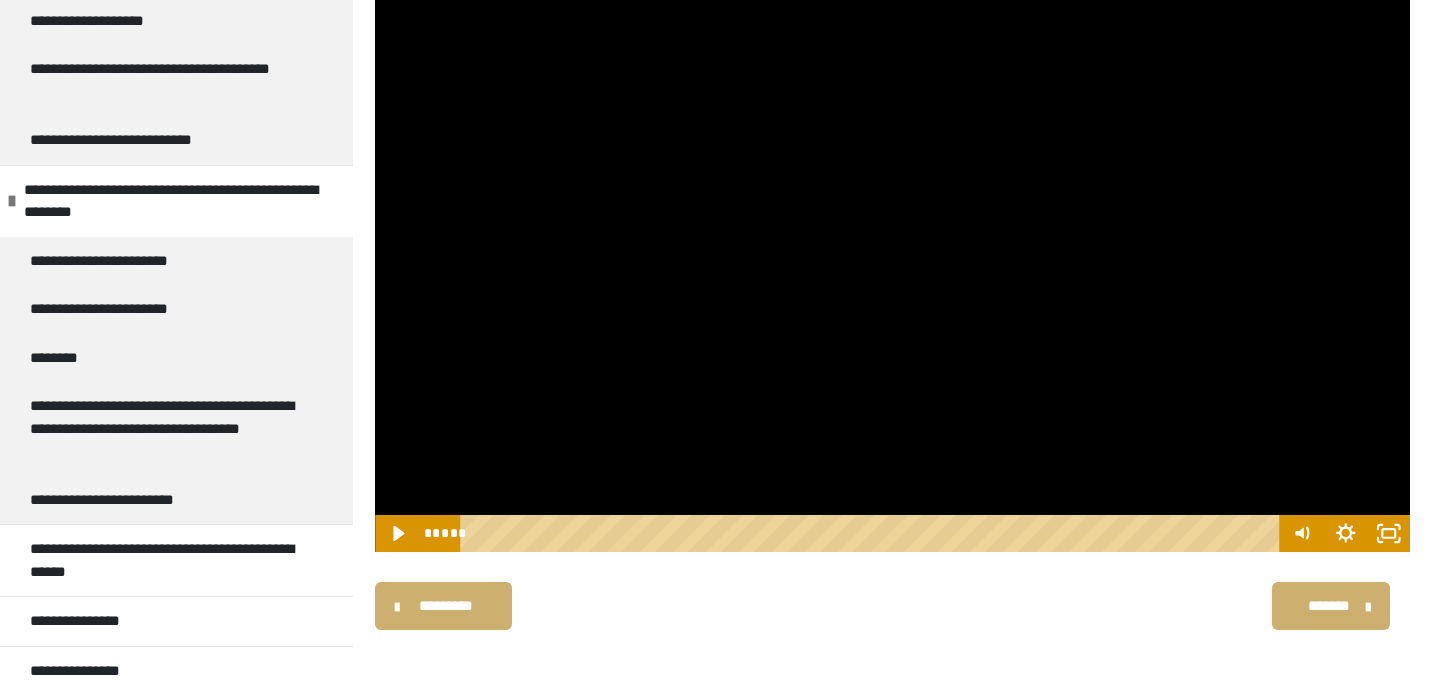 click at bounding box center (892, 262) 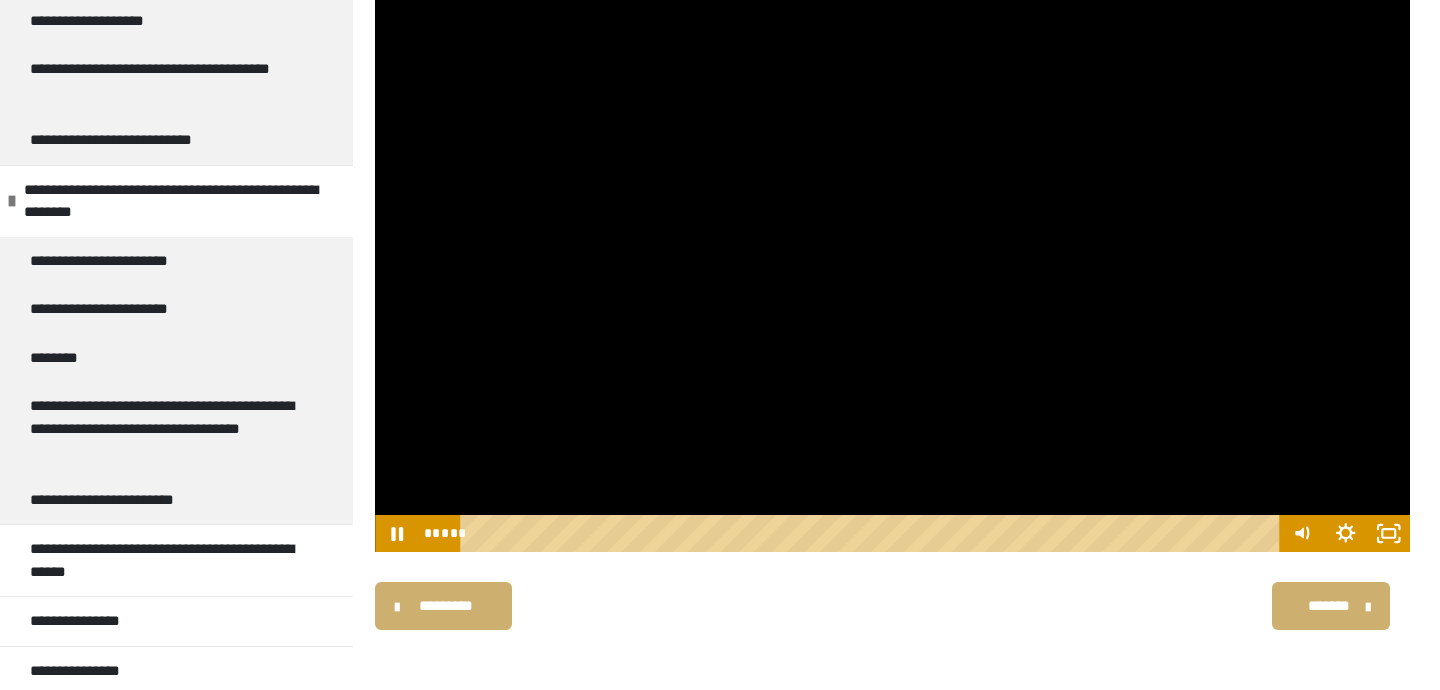 click at bounding box center (892, 262) 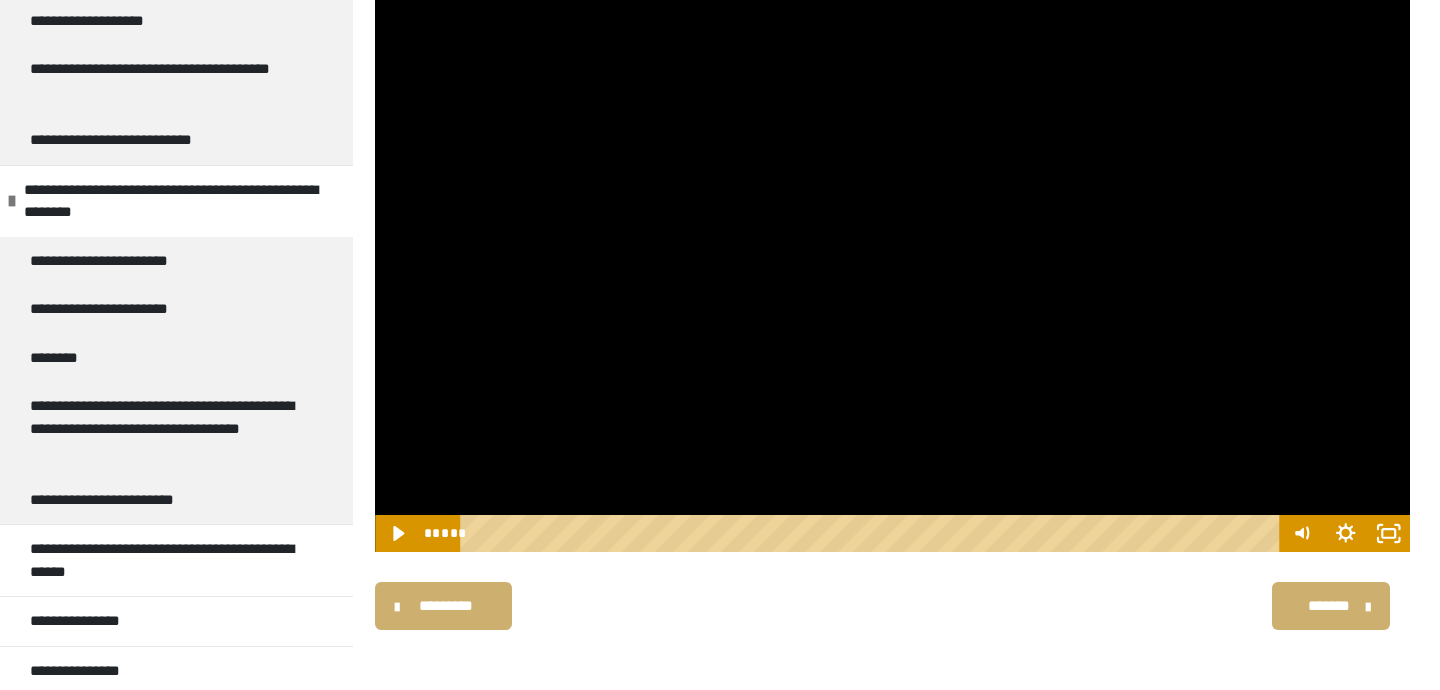 click at bounding box center [892, 262] 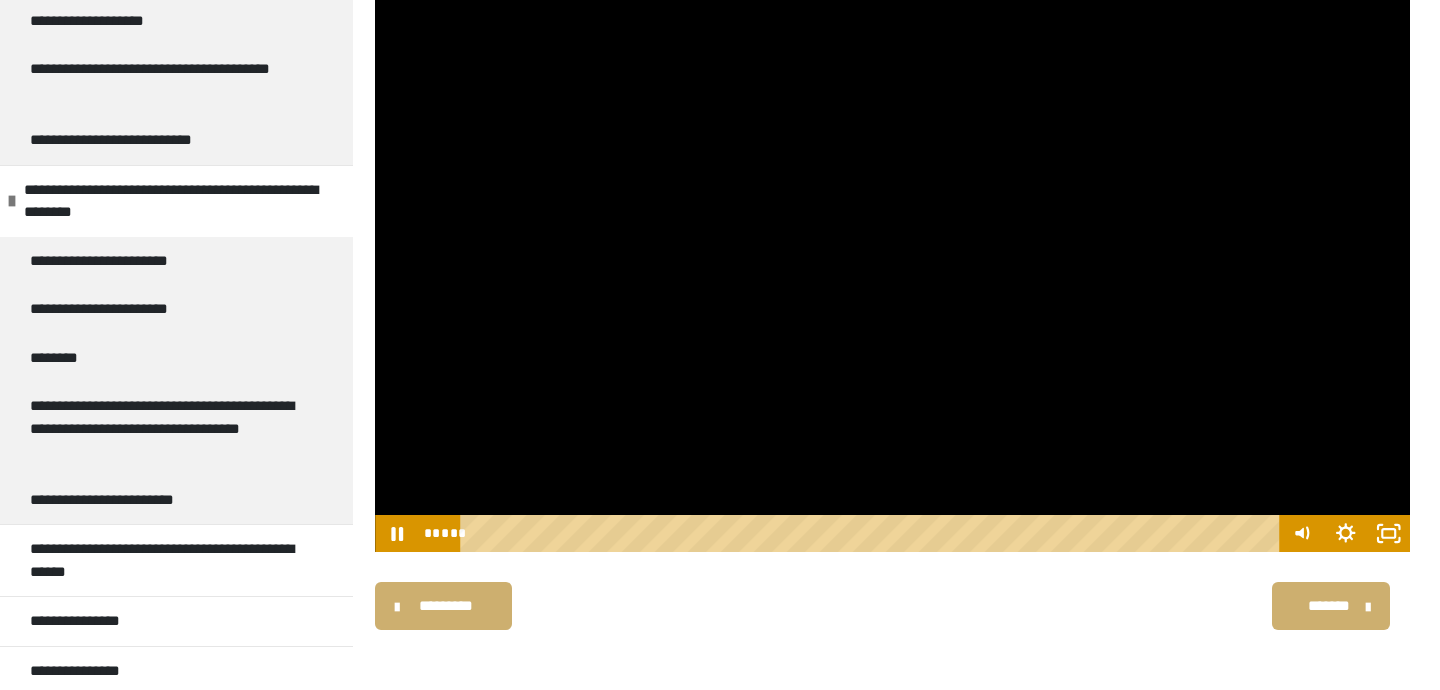 click at bounding box center [892, 262] 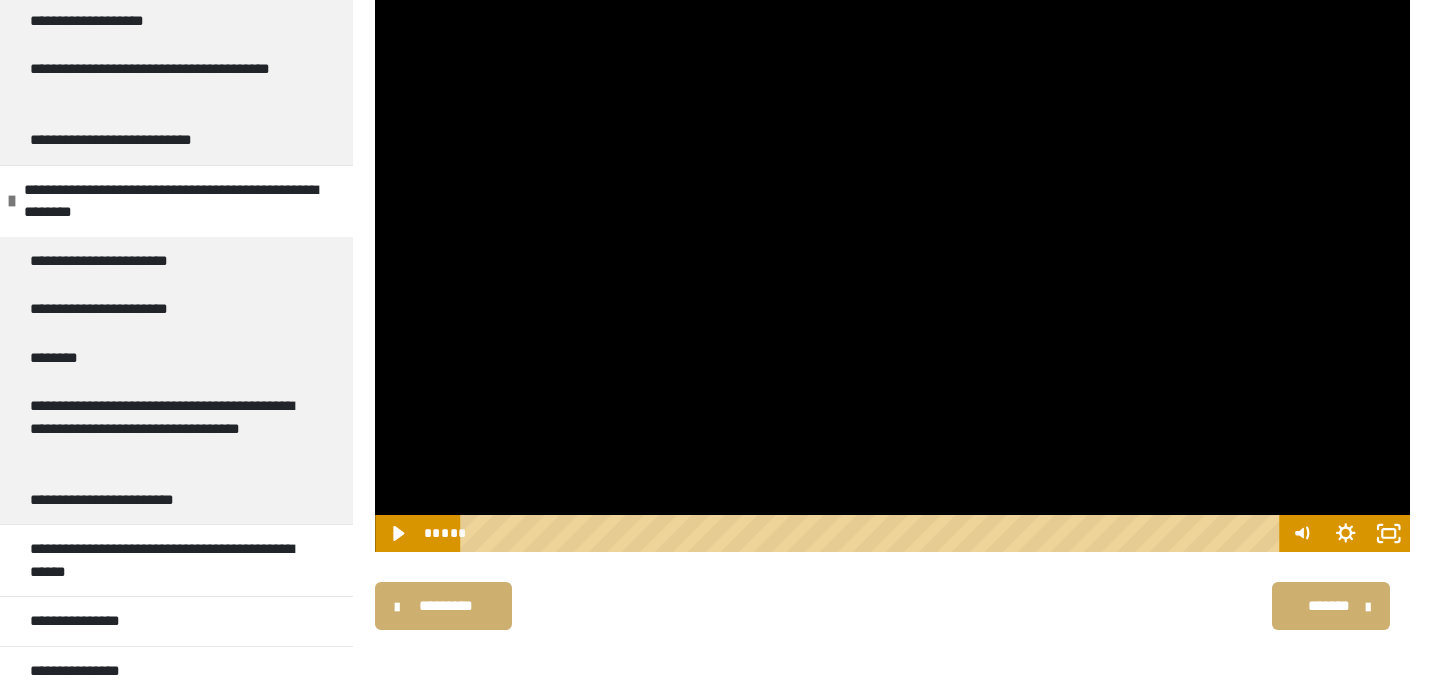 click at bounding box center (892, 262) 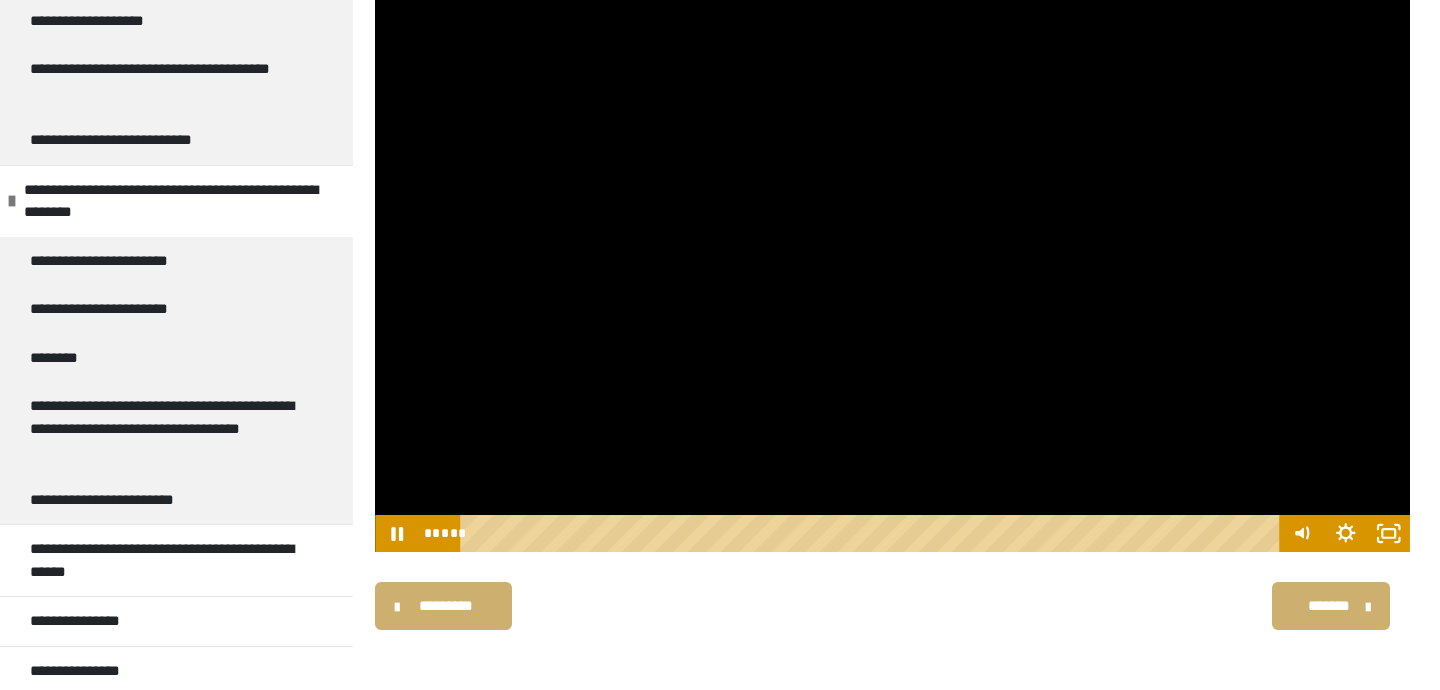 drag, startPoint x: 1125, startPoint y: 117, endPoint x: 1157, endPoint y: 9, distance: 112.64102 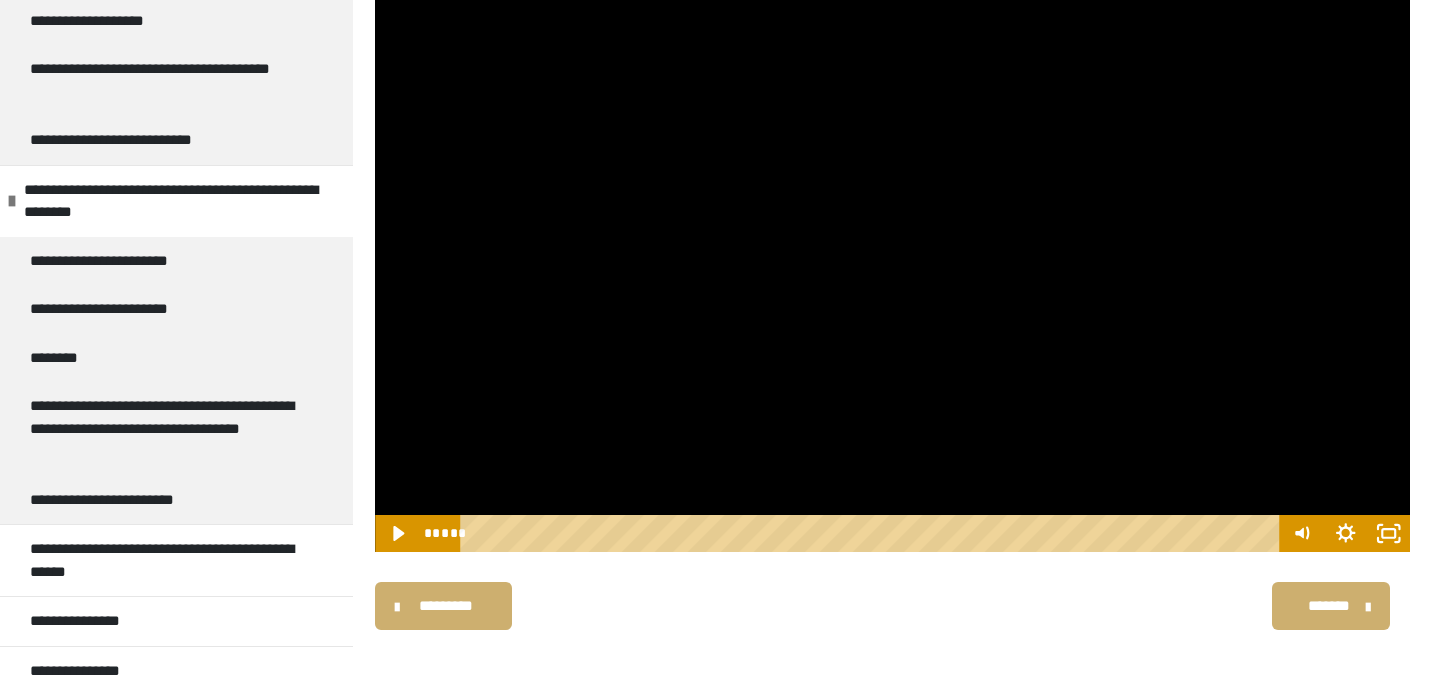 click at bounding box center [892, 262] 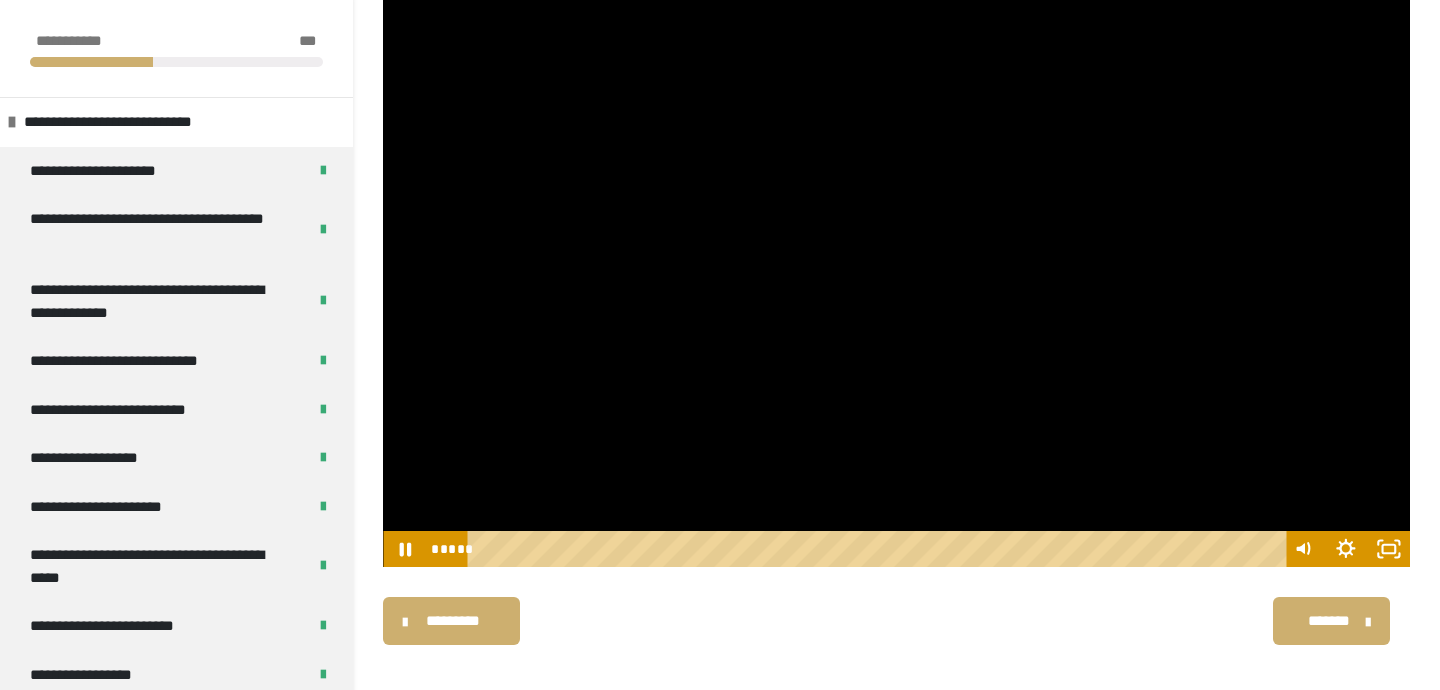 scroll, scrollTop: 221, scrollLeft: 0, axis: vertical 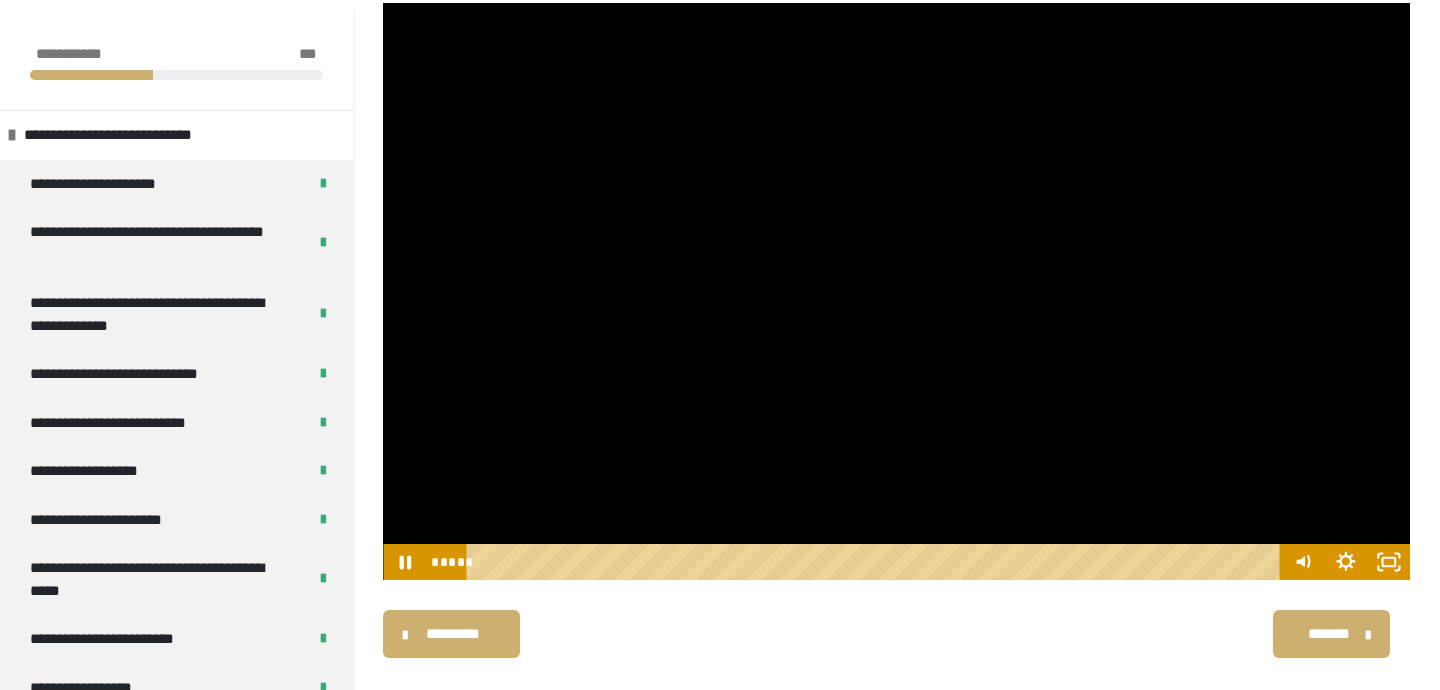 click at bounding box center (896, 292) 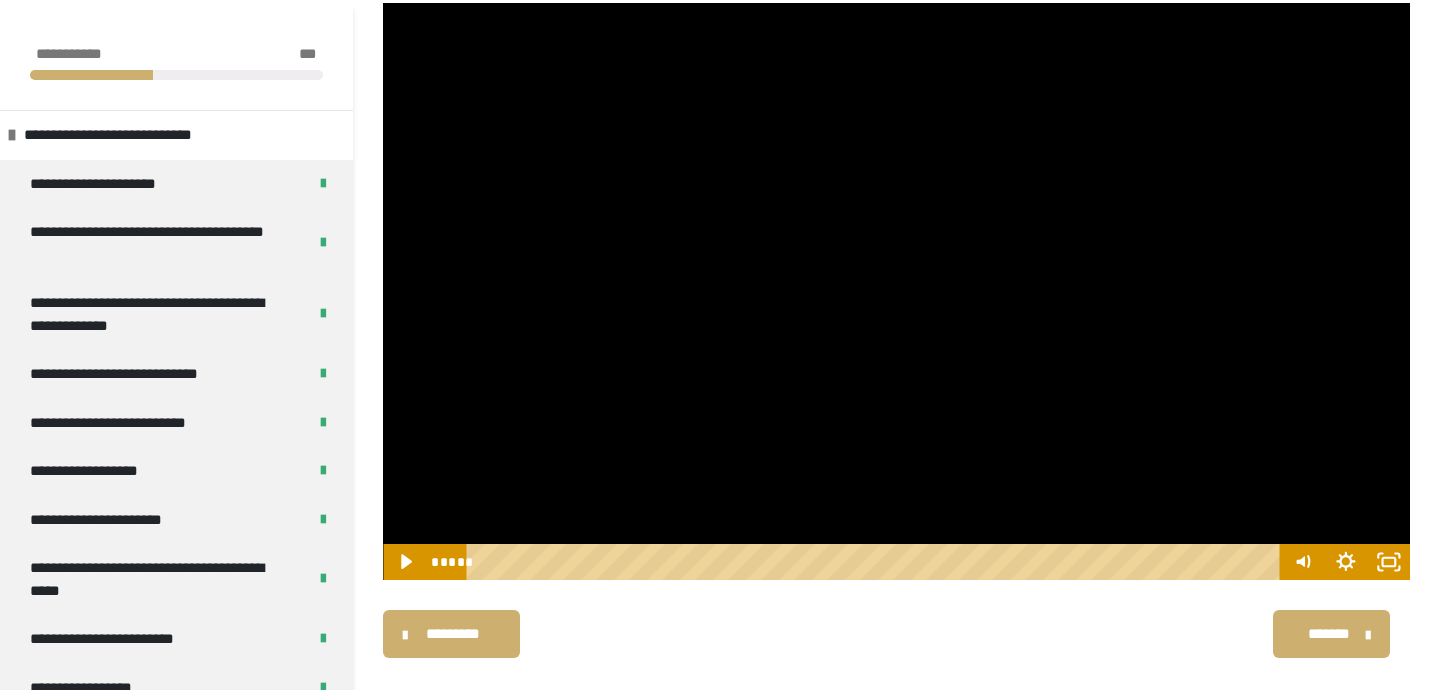 click at bounding box center (896, 292) 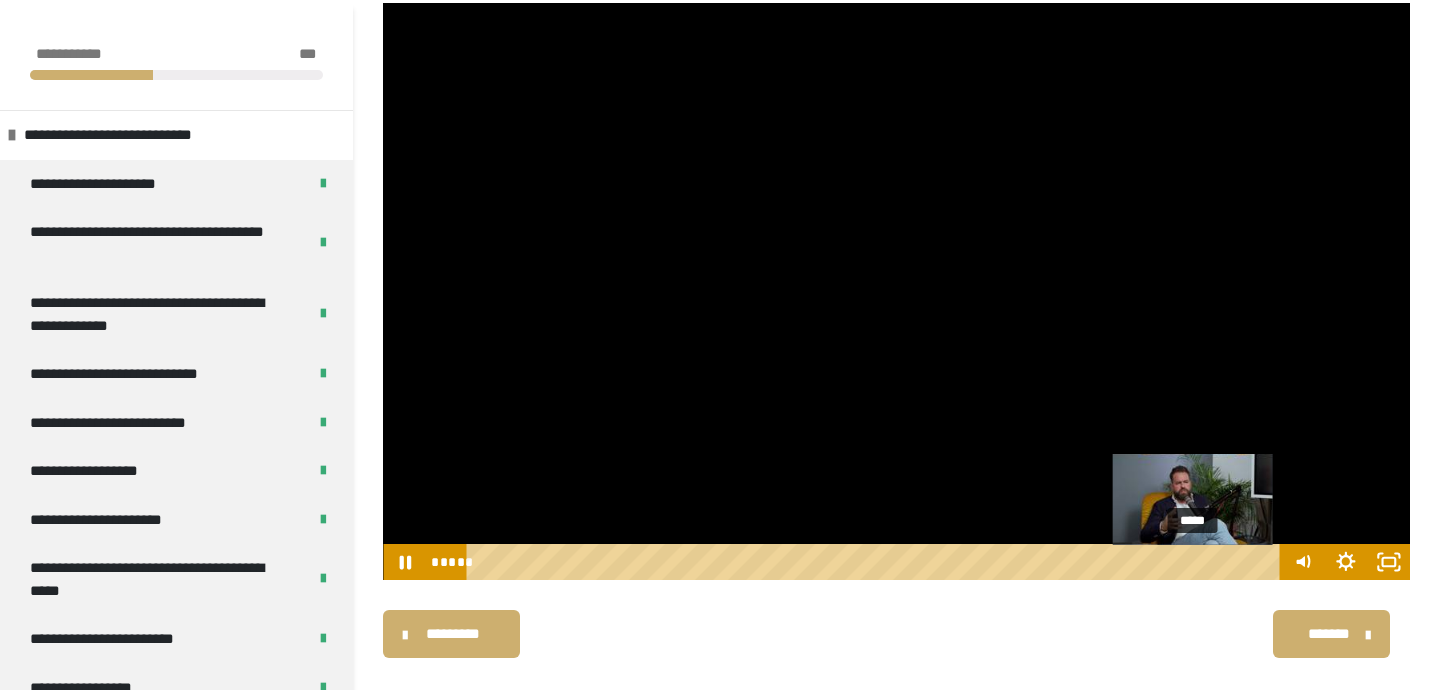 click on "*****" at bounding box center [877, 562] 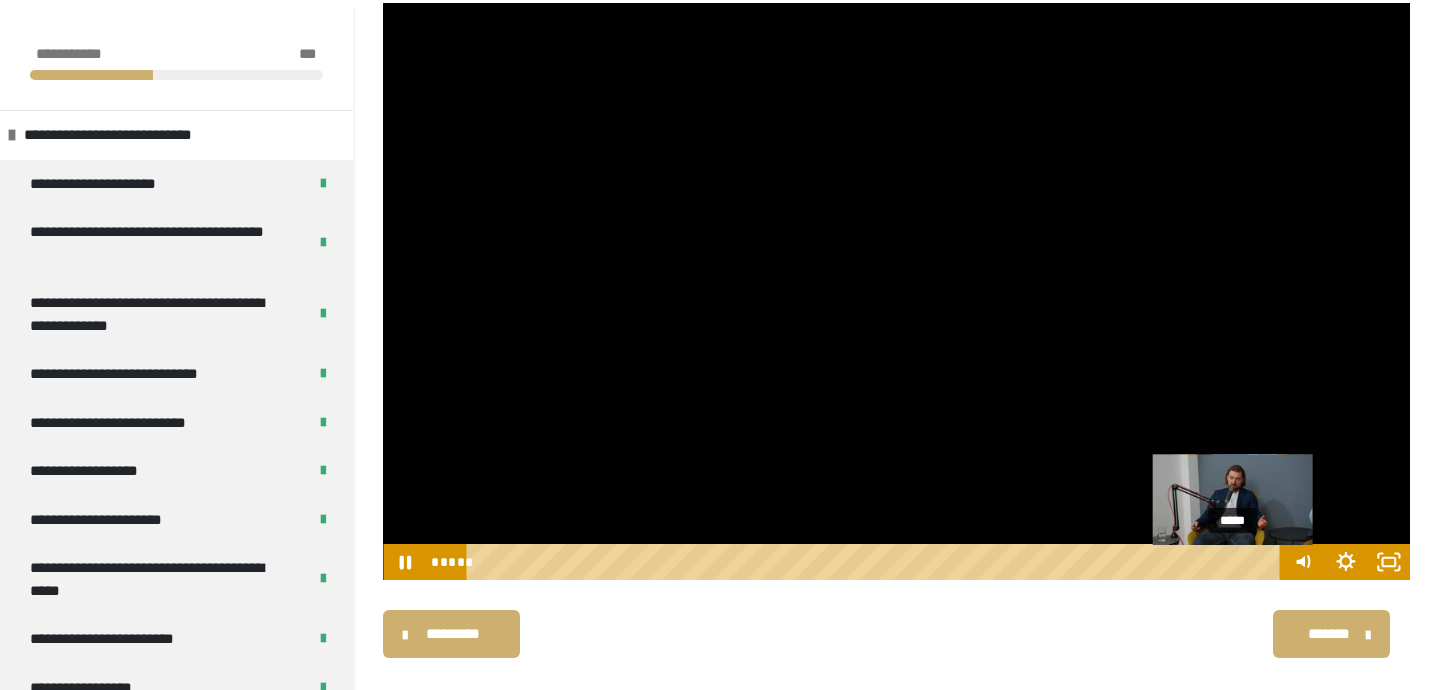 click on "*****" at bounding box center (877, 562) 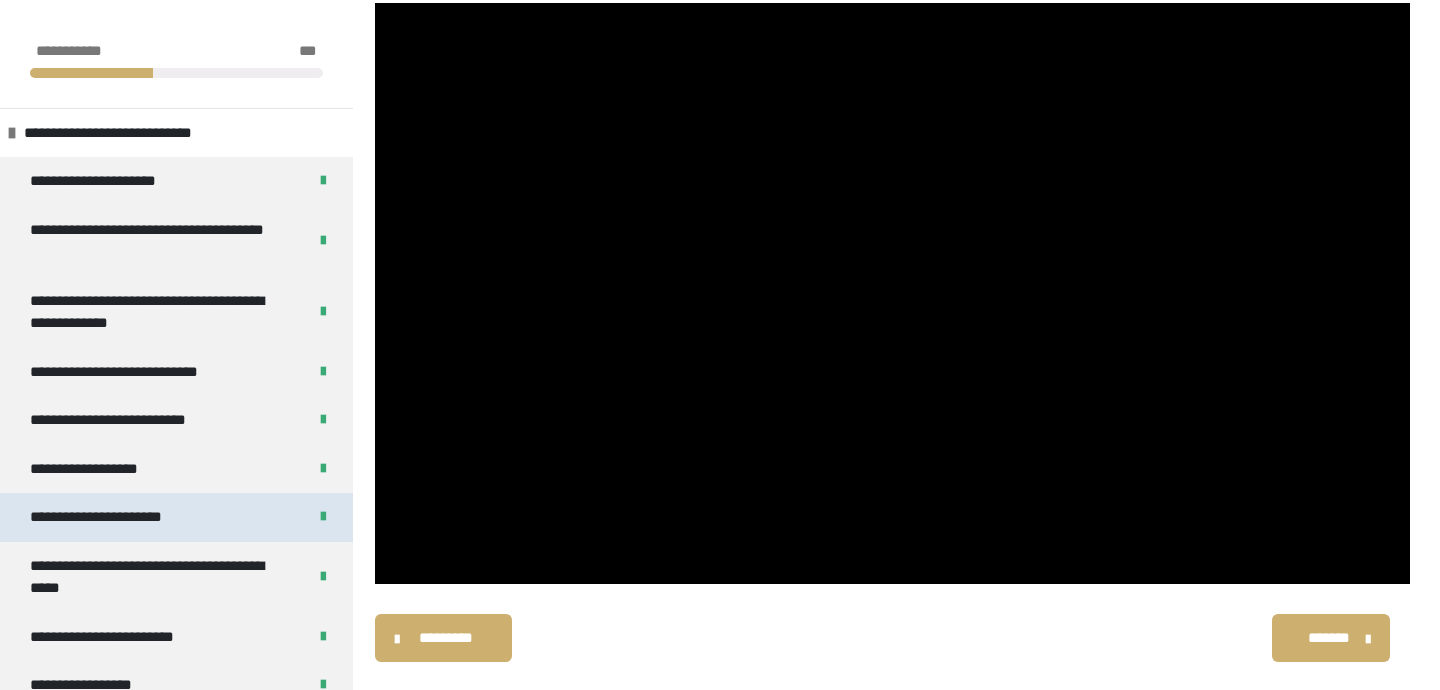 scroll, scrollTop: 253, scrollLeft: 0, axis: vertical 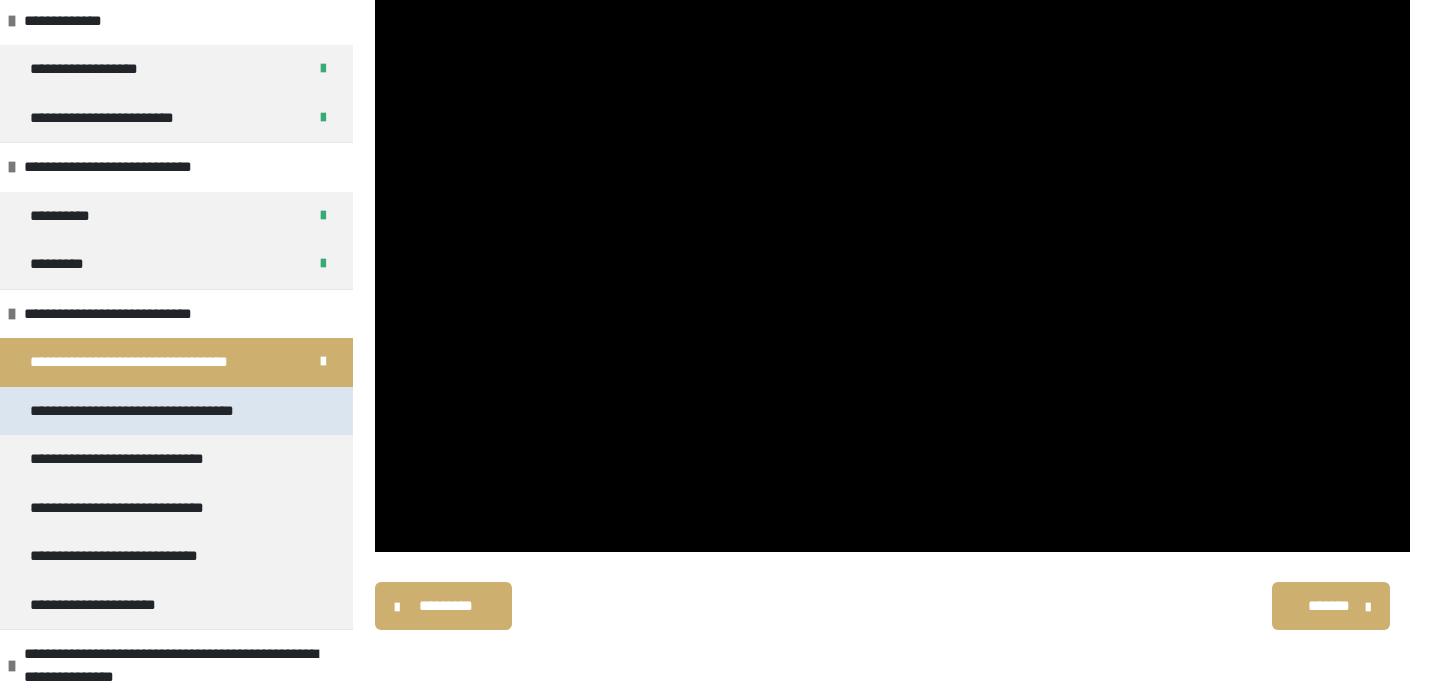 click on "**********" at bounding box center (160, 411) 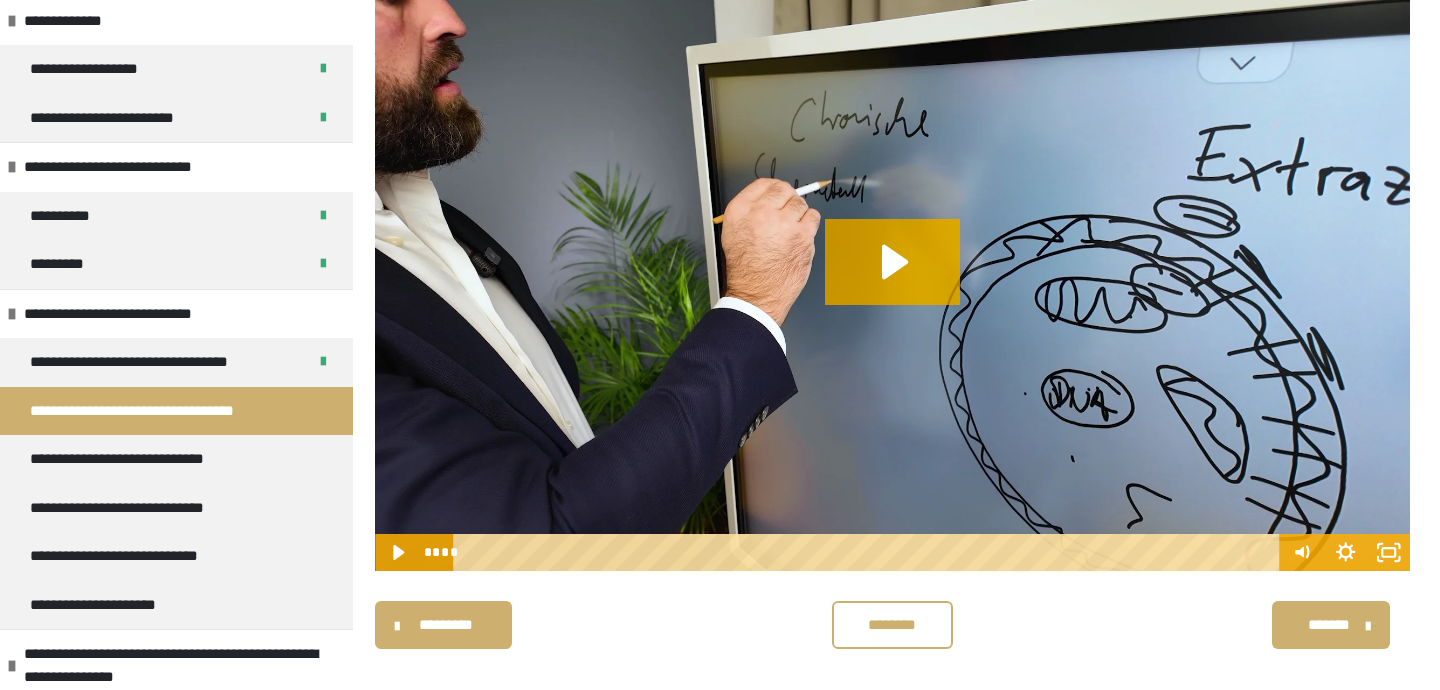 click at bounding box center [892, 281] 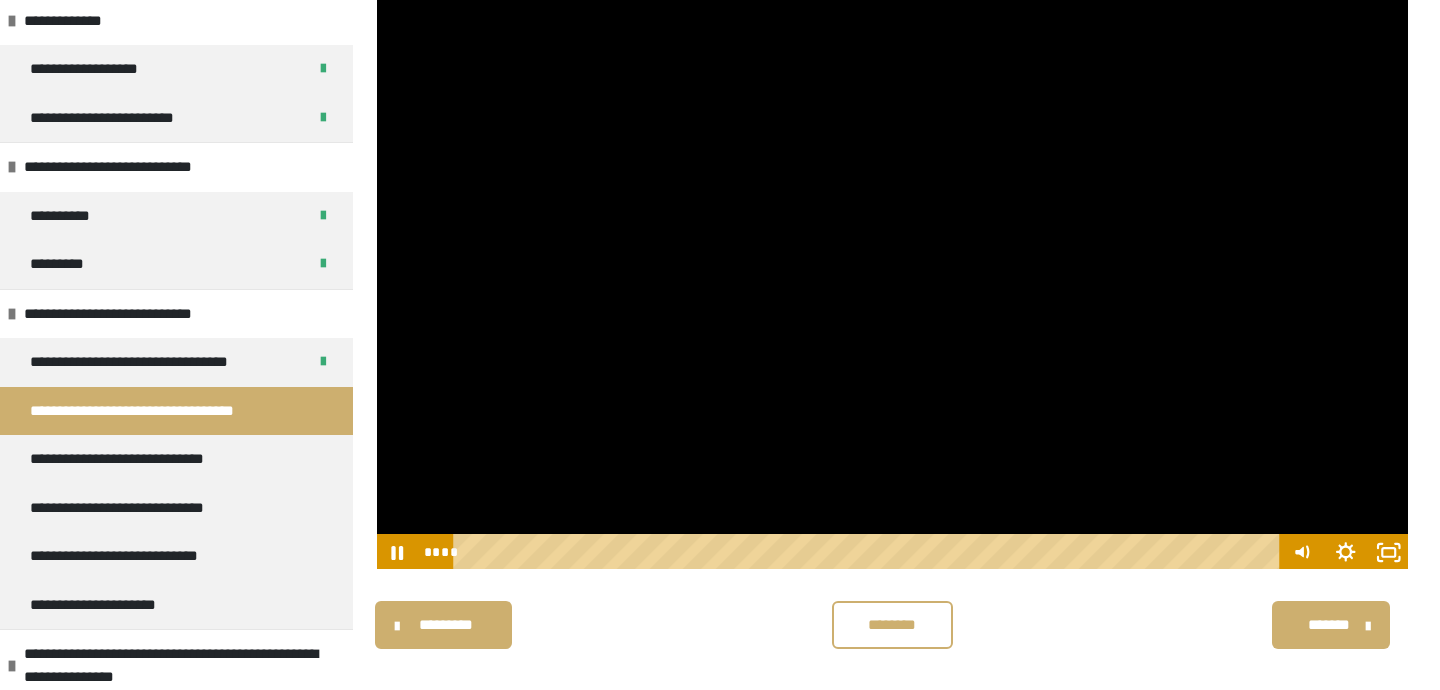 click at bounding box center (892, 281) 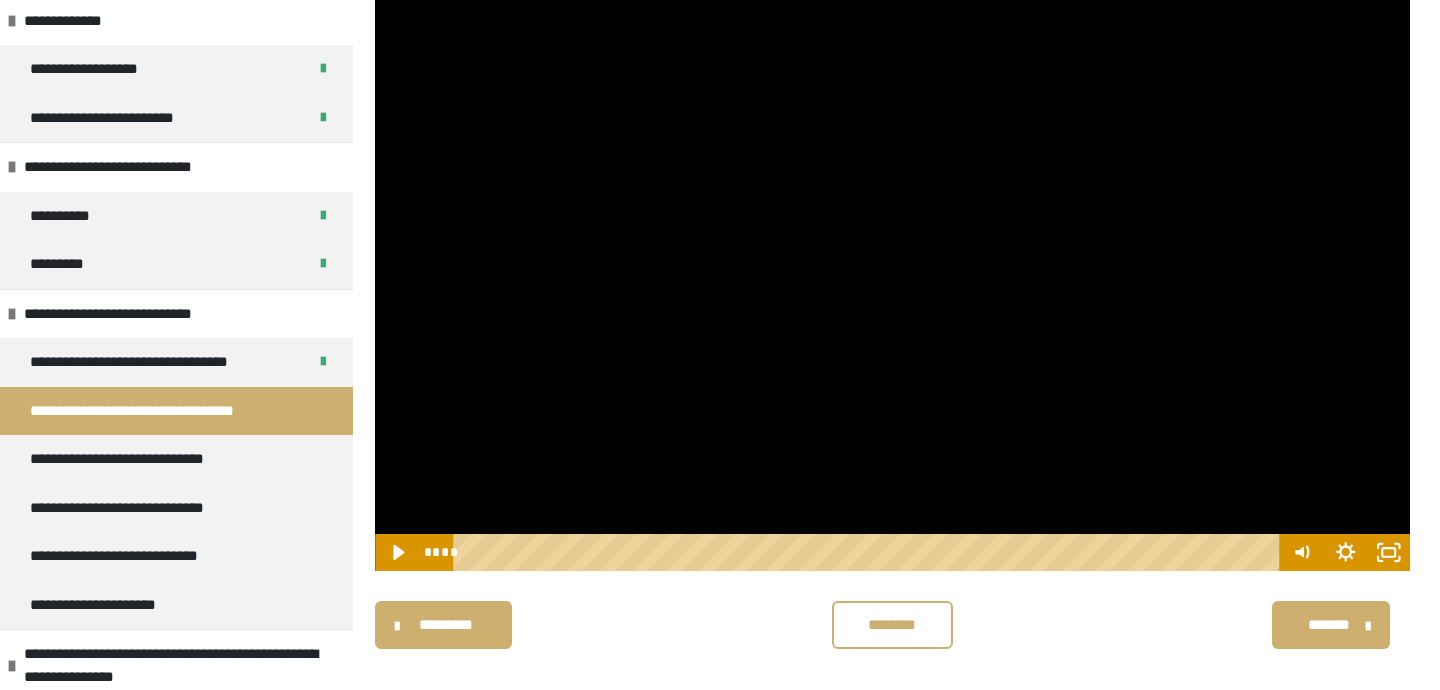 click at bounding box center (892, 281) 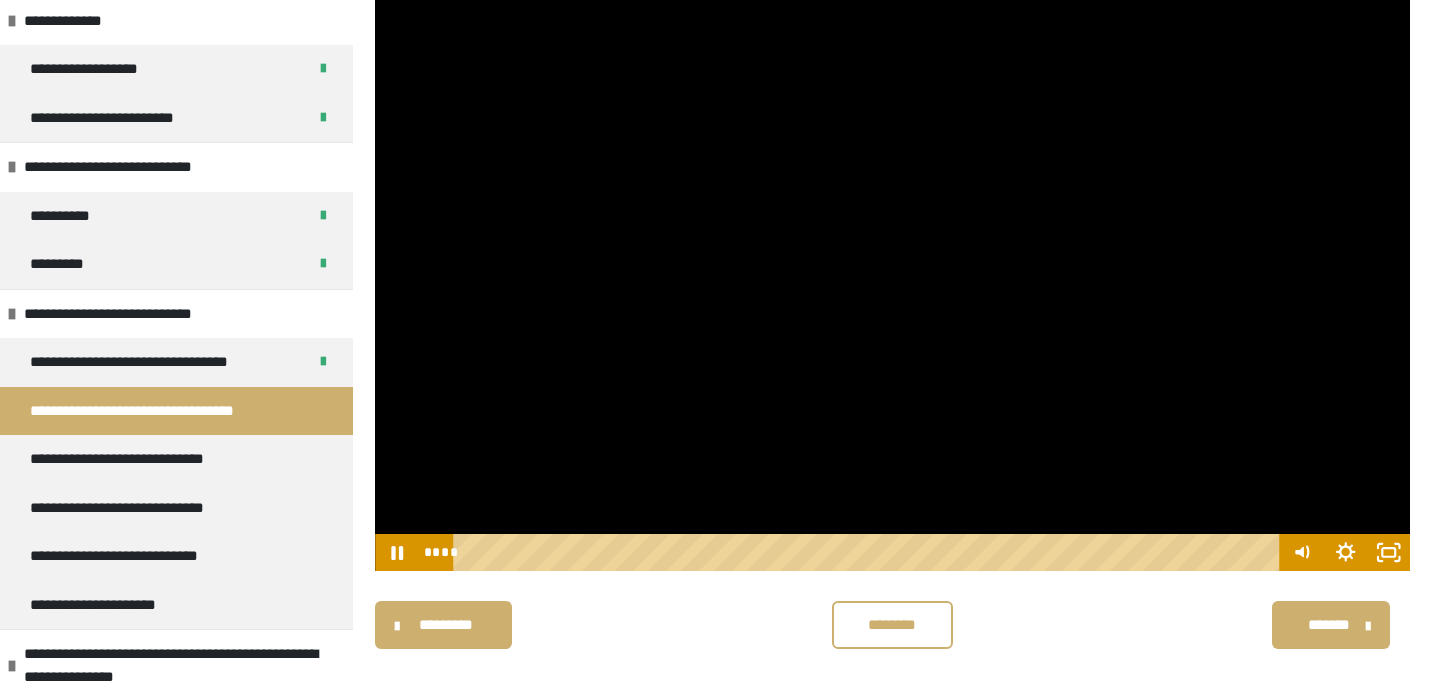 click at bounding box center [892, 281] 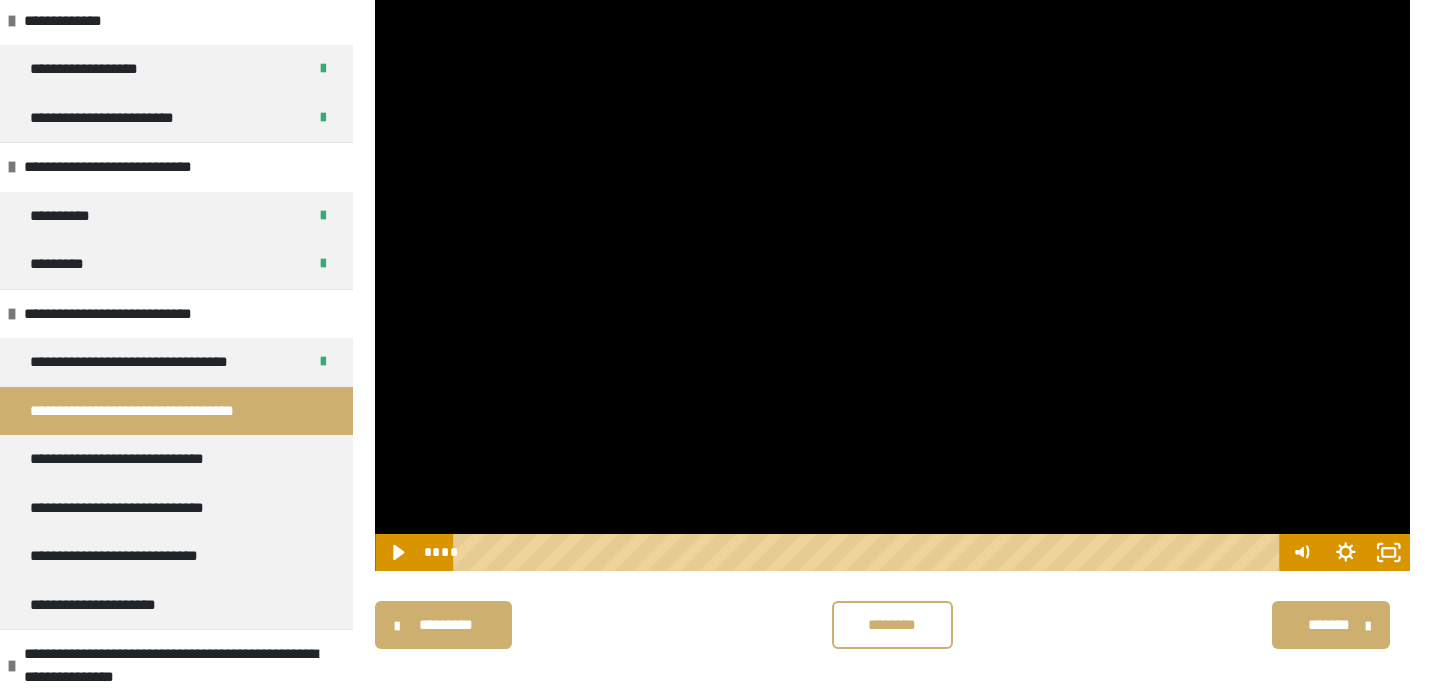 click at bounding box center (892, 281) 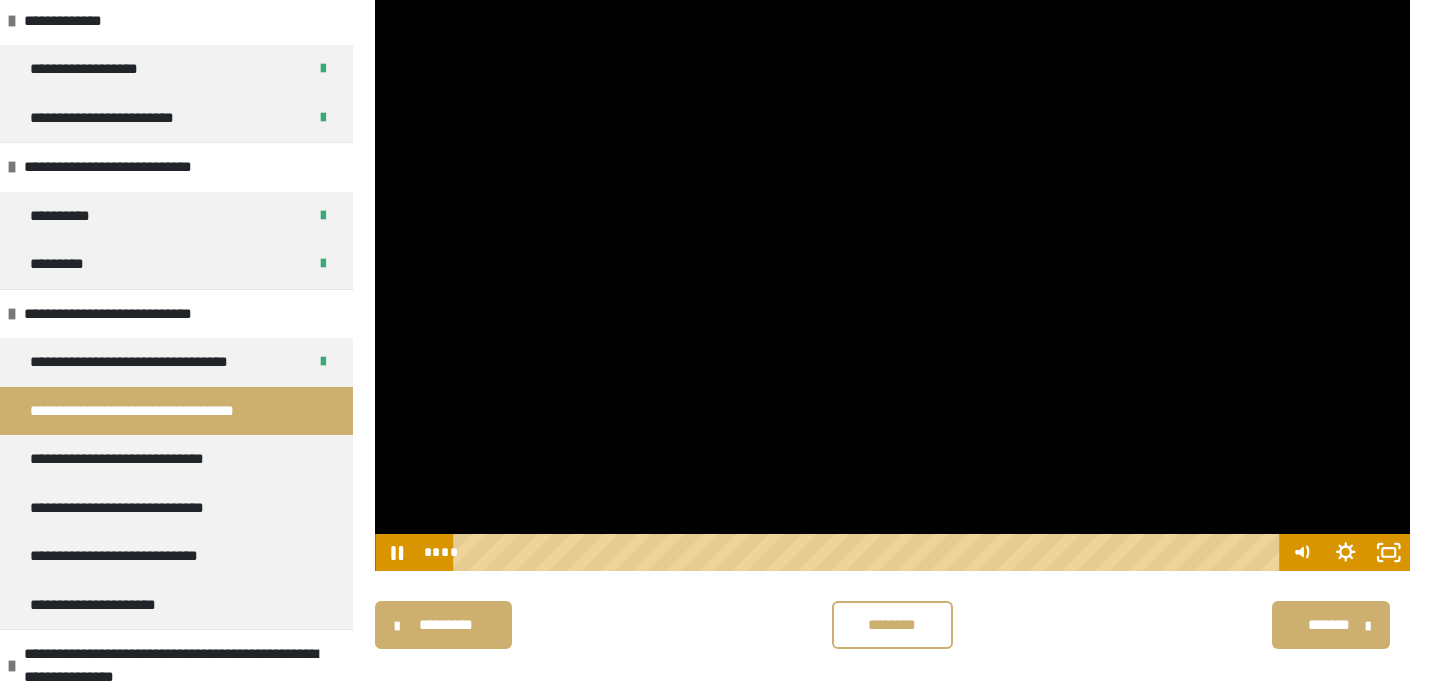 click at bounding box center (892, 281) 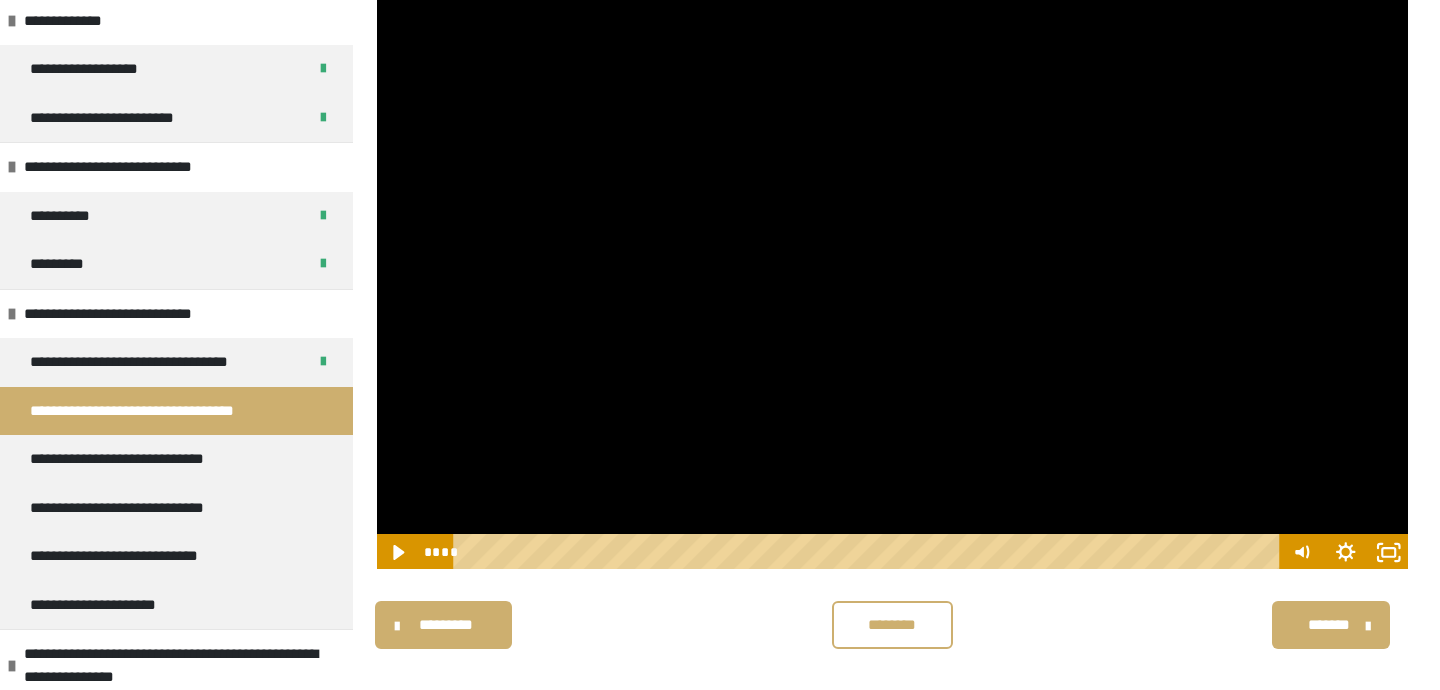 click at bounding box center (892, 281) 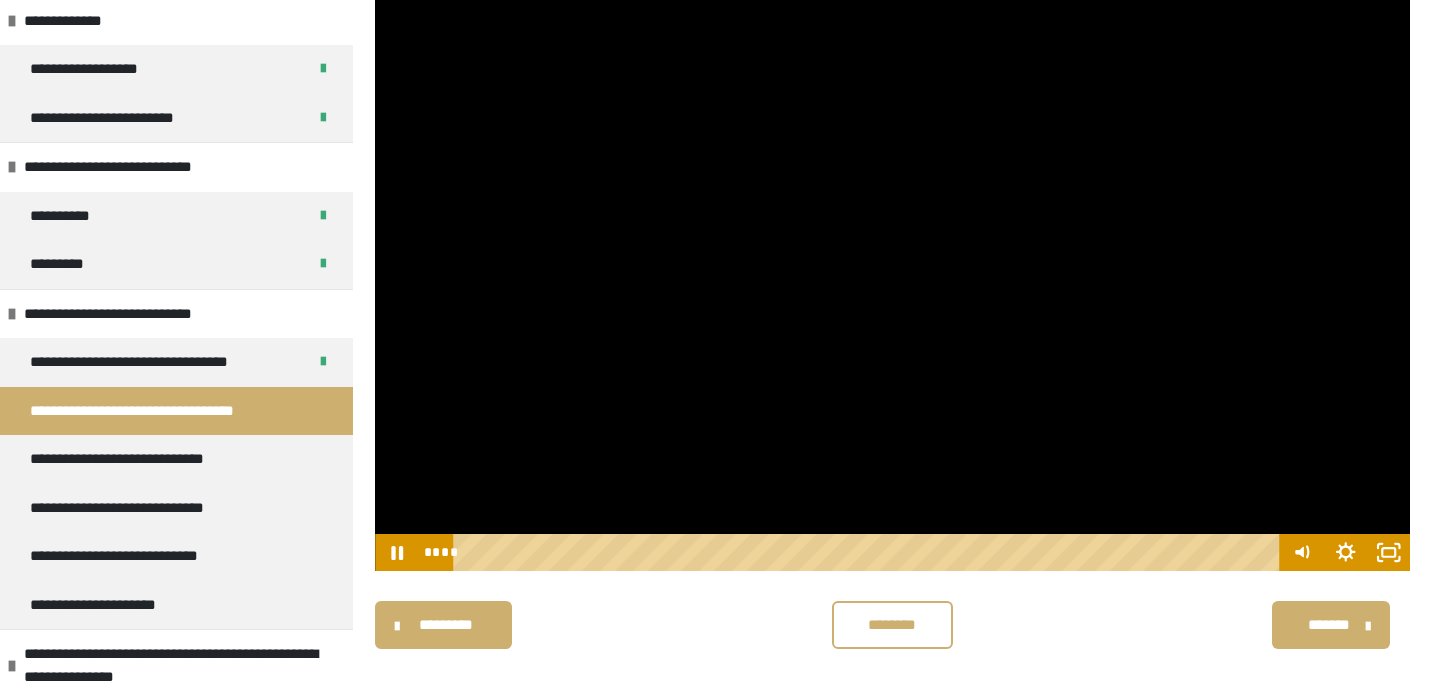 click at bounding box center [892, 281] 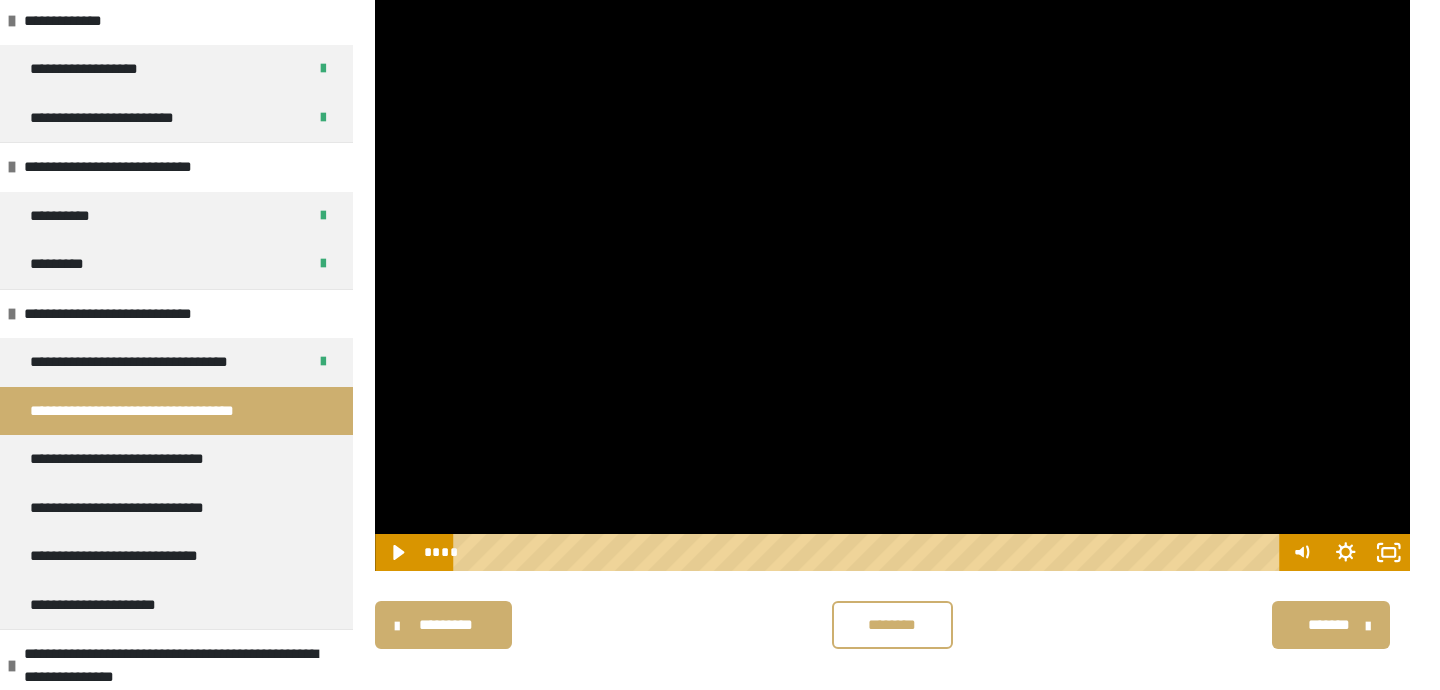 click at bounding box center [892, 281] 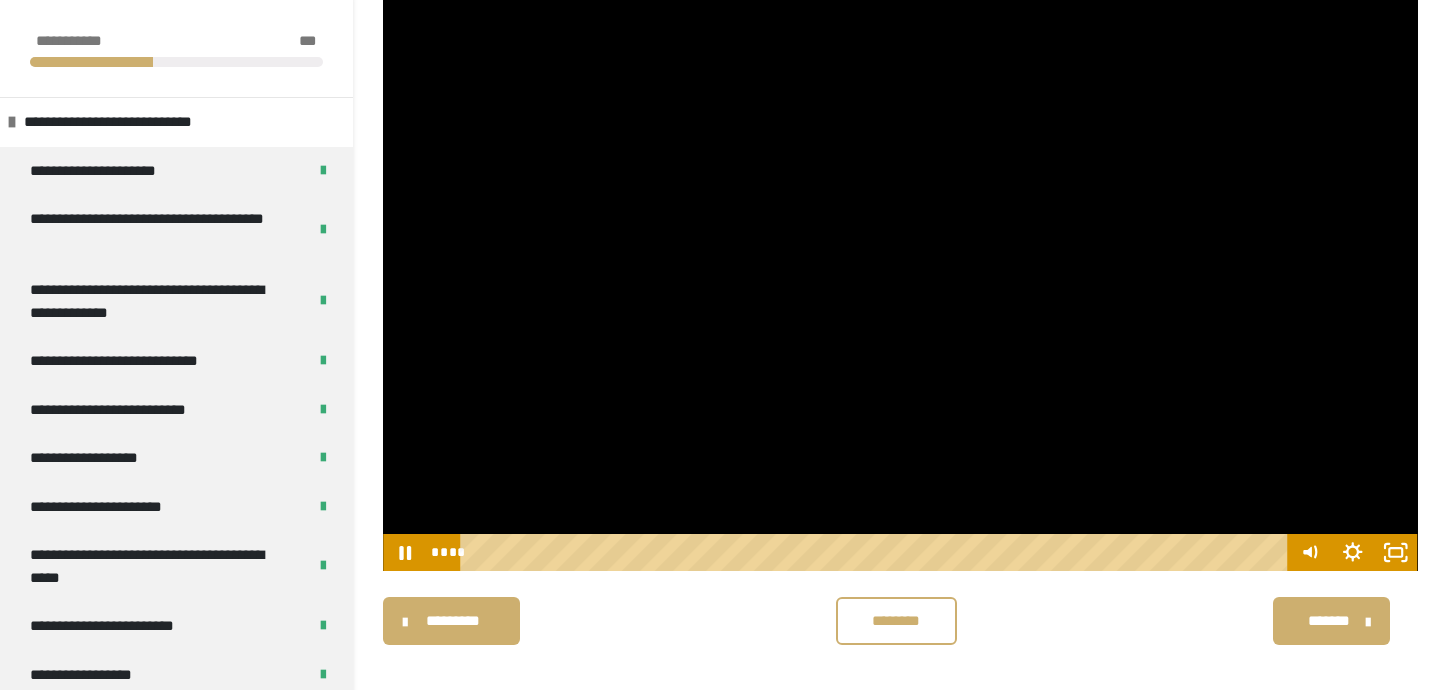 scroll, scrollTop: 150, scrollLeft: 0, axis: vertical 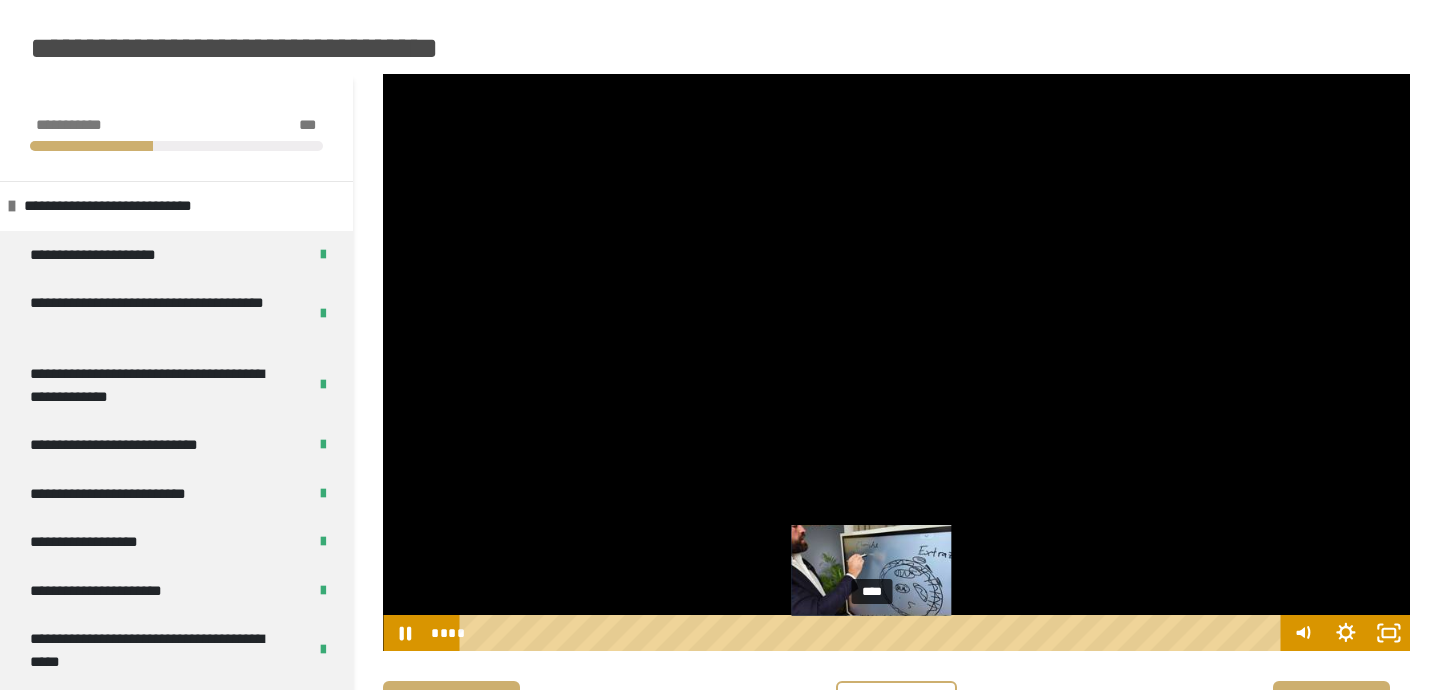 type 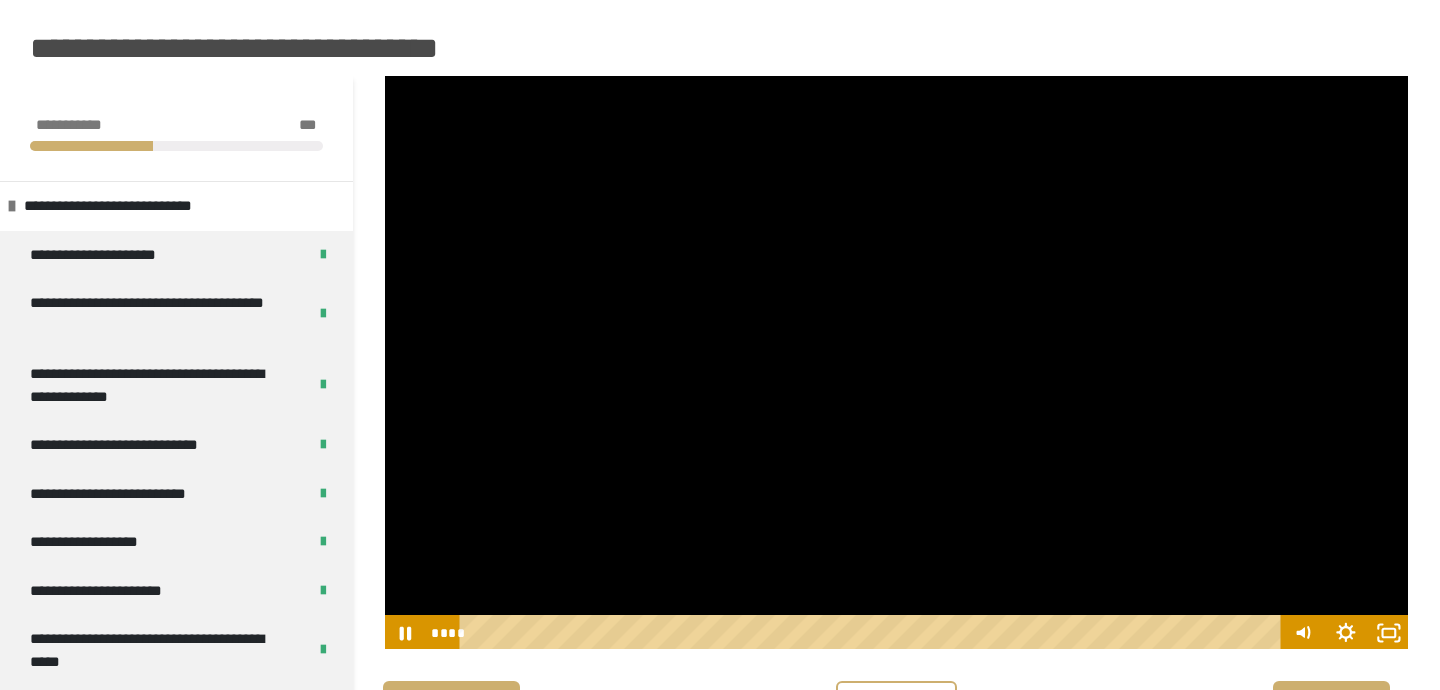 click on "**********" at bounding box center (720, 1386) 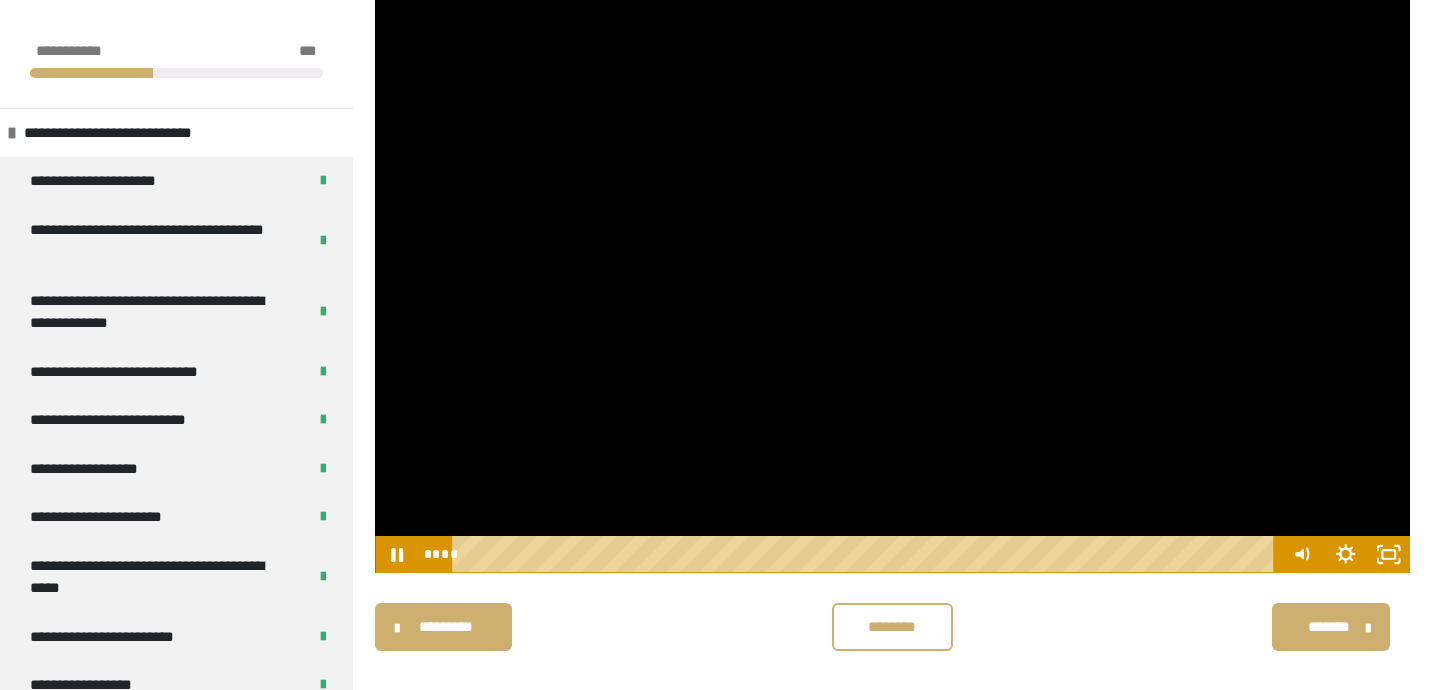 scroll, scrollTop: 253, scrollLeft: 0, axis: vertical 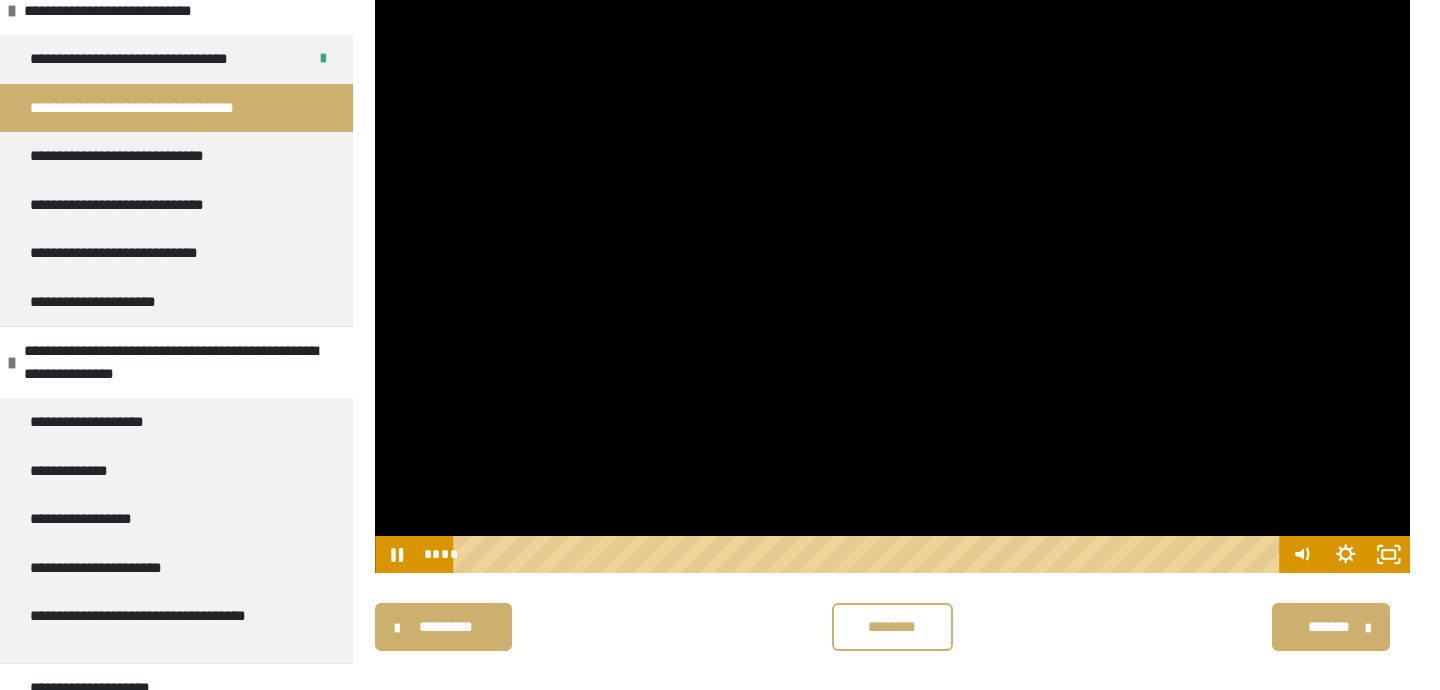 click at bounding box center [892, 283] 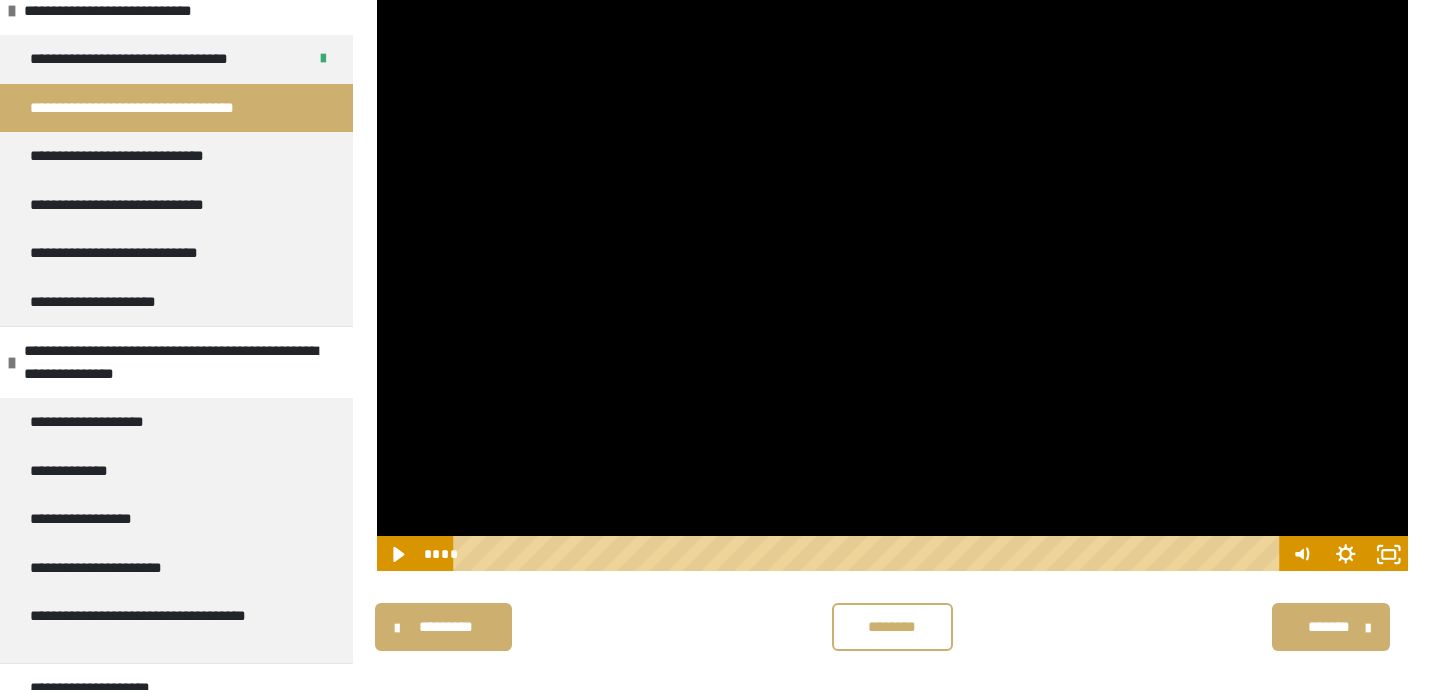 scroll, scrollTop: 159, scrollLeft: 0, axis: vertical 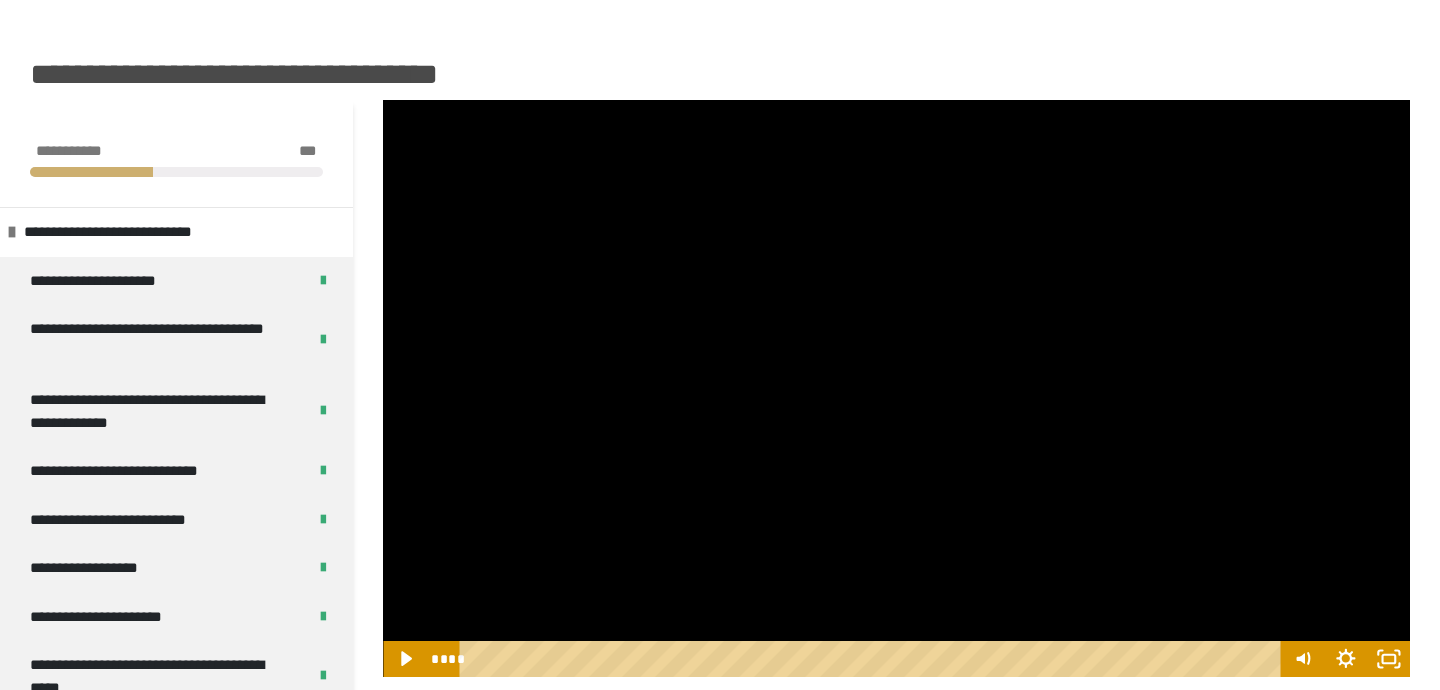 click at bounding box center (896, 389) 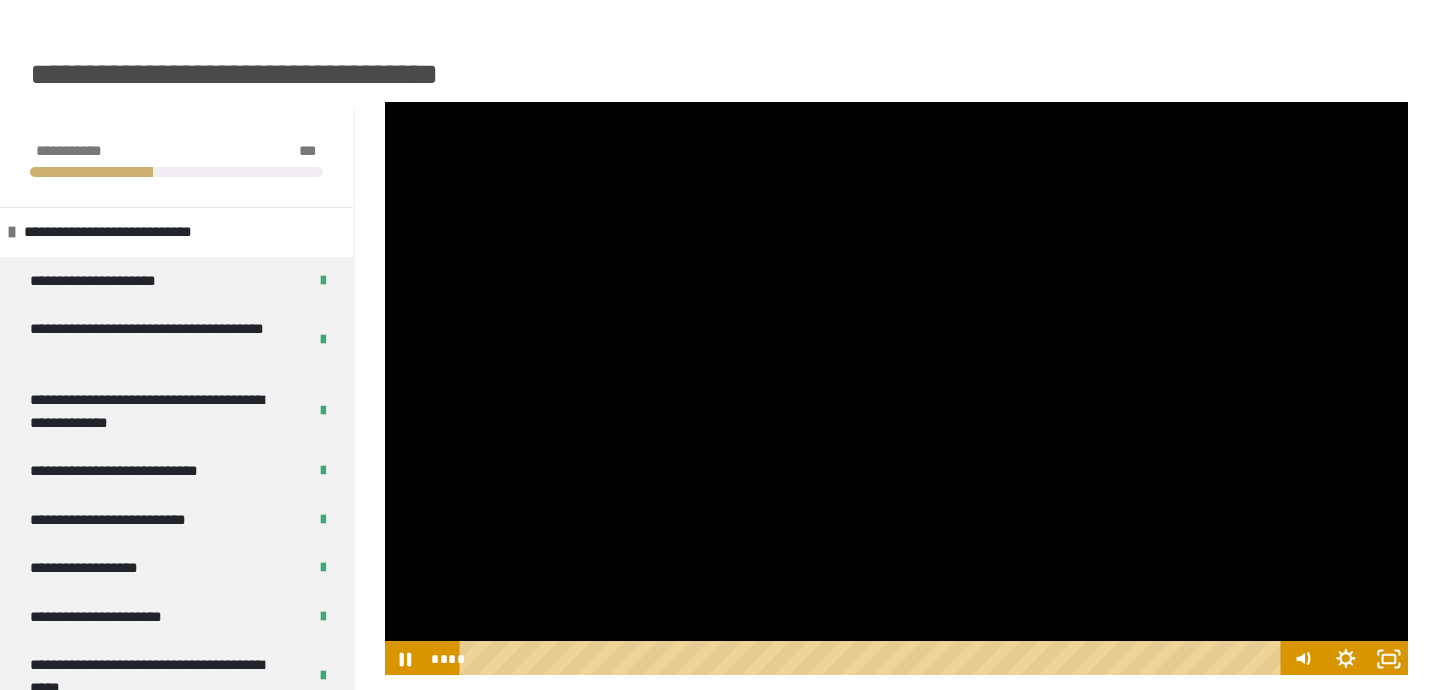 click at bounding box center (896, 389) 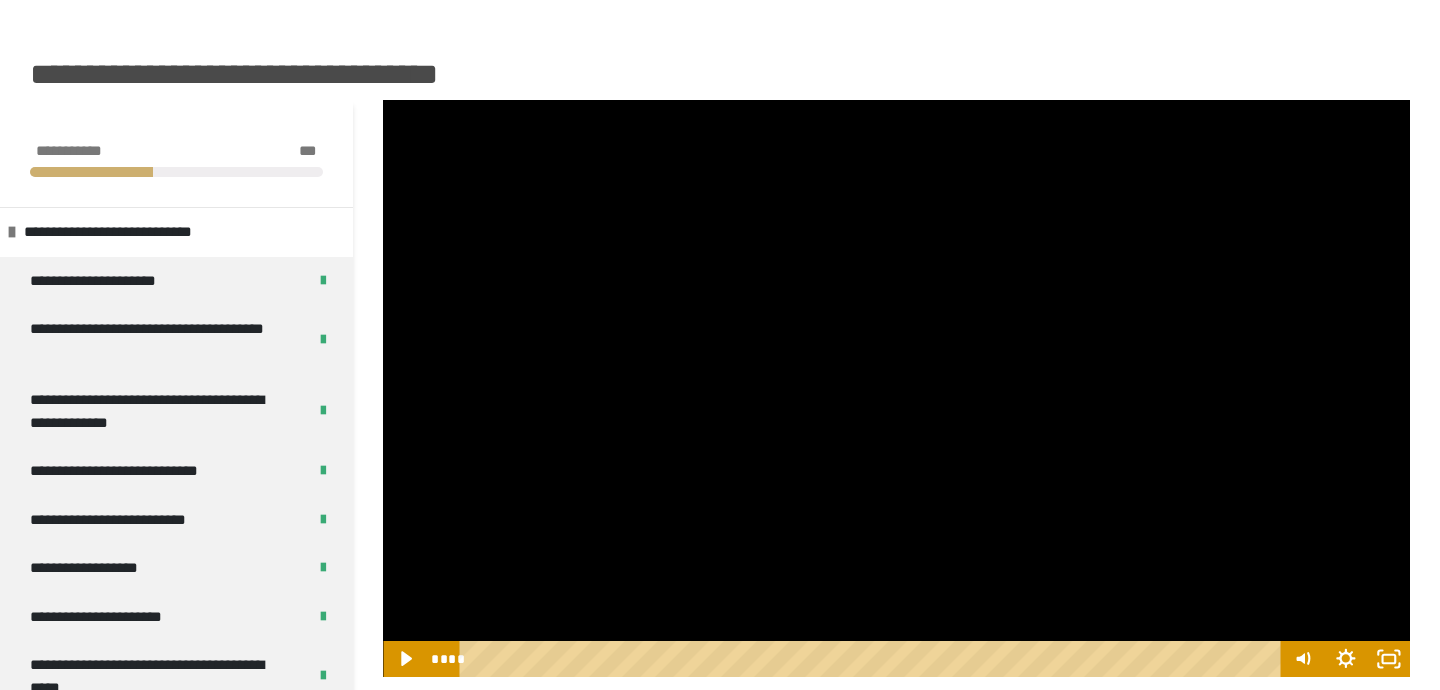 click at bounding box center [896, 389] 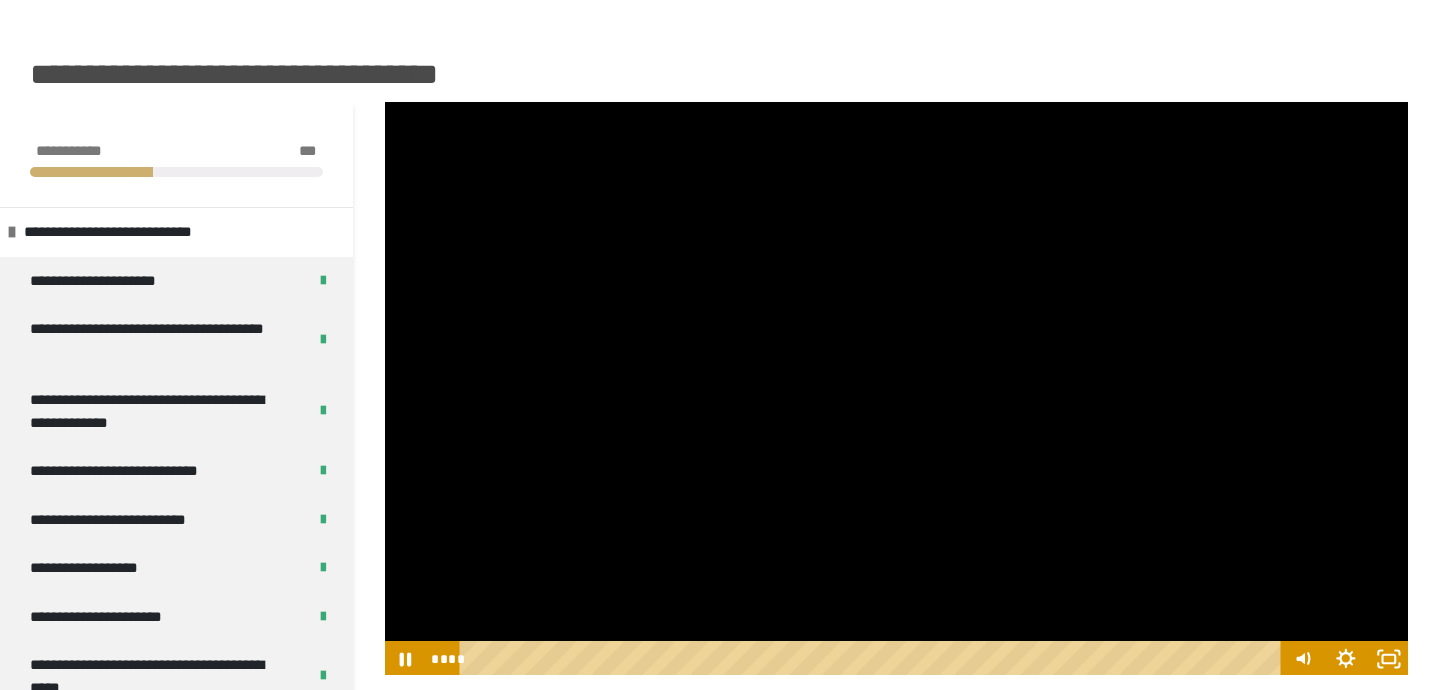 scroll, scrollTop: 154, scrollLeft: 0, axis: vertical 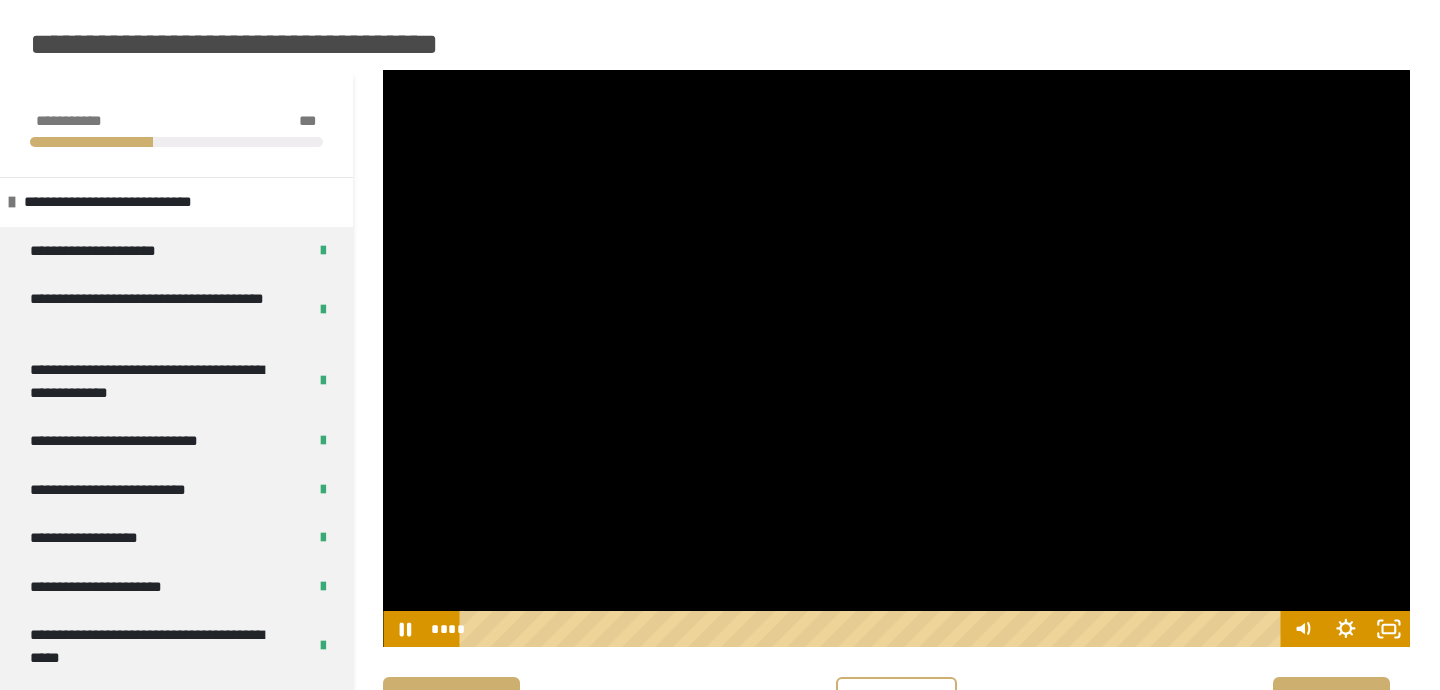 drag, startPoint x: 642, startPoint y: 247, endPoint x: 687, endPoint y: 195, distance: 68.76772 